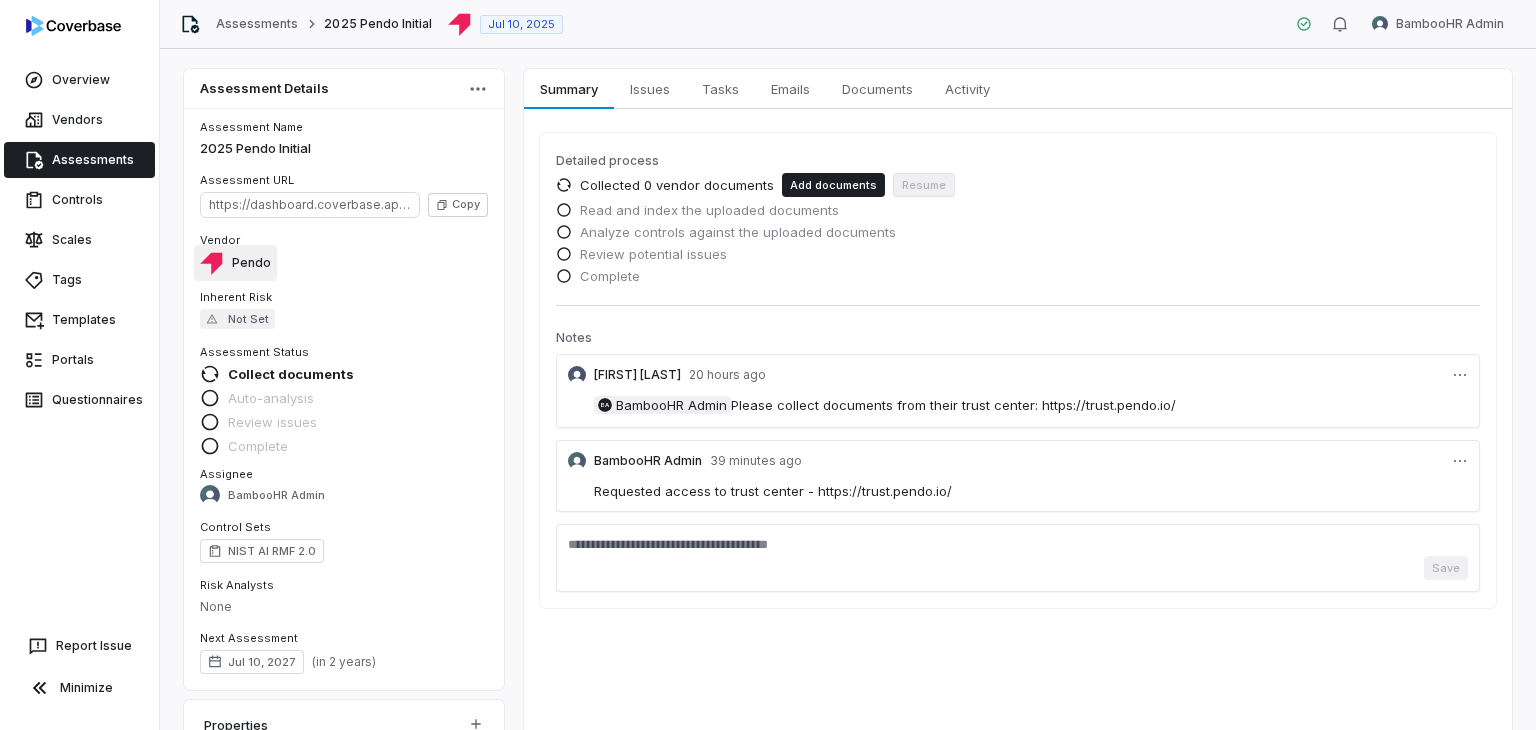 scroll, scrollTop: 0, scrollLeft: 0, axis: both 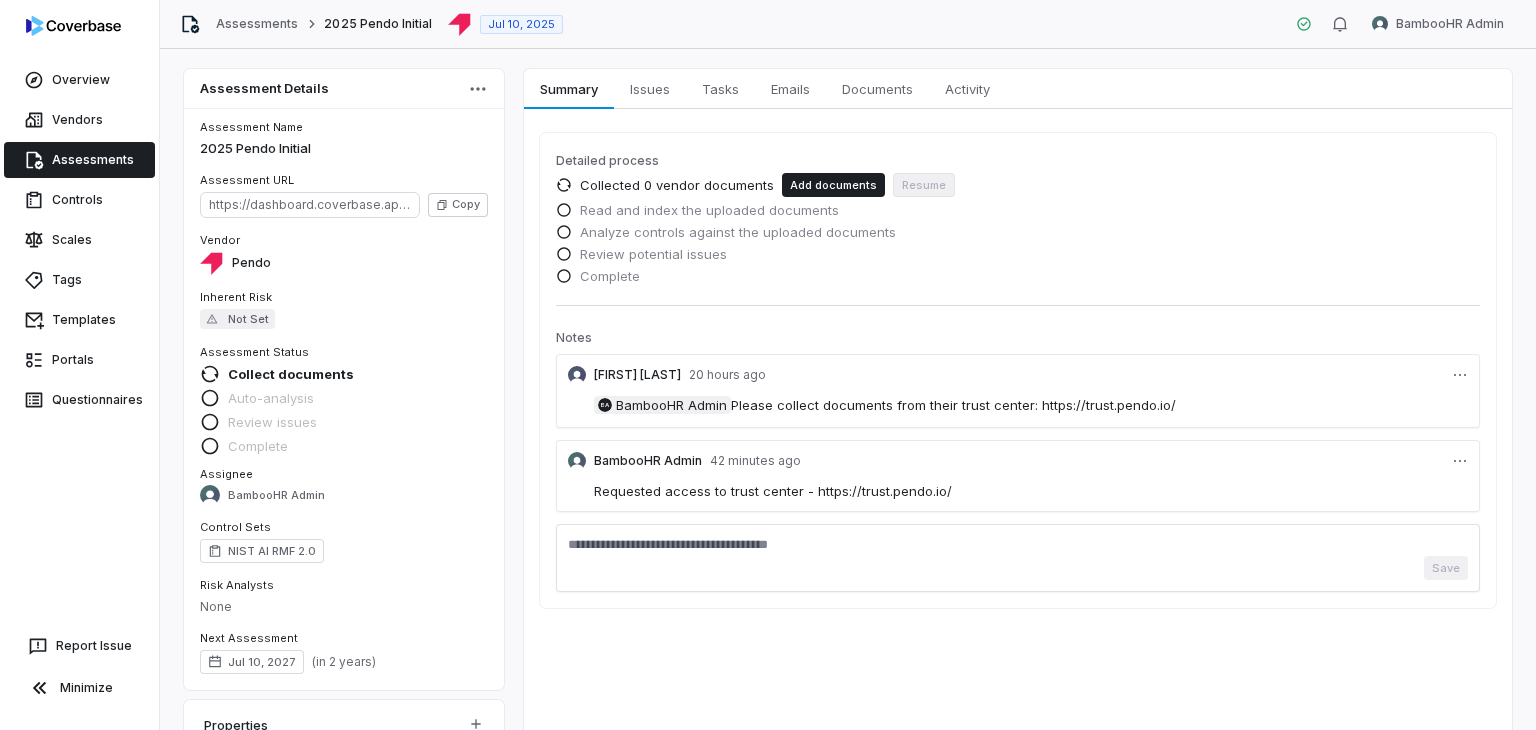 click at bounding box center (1018, 546) 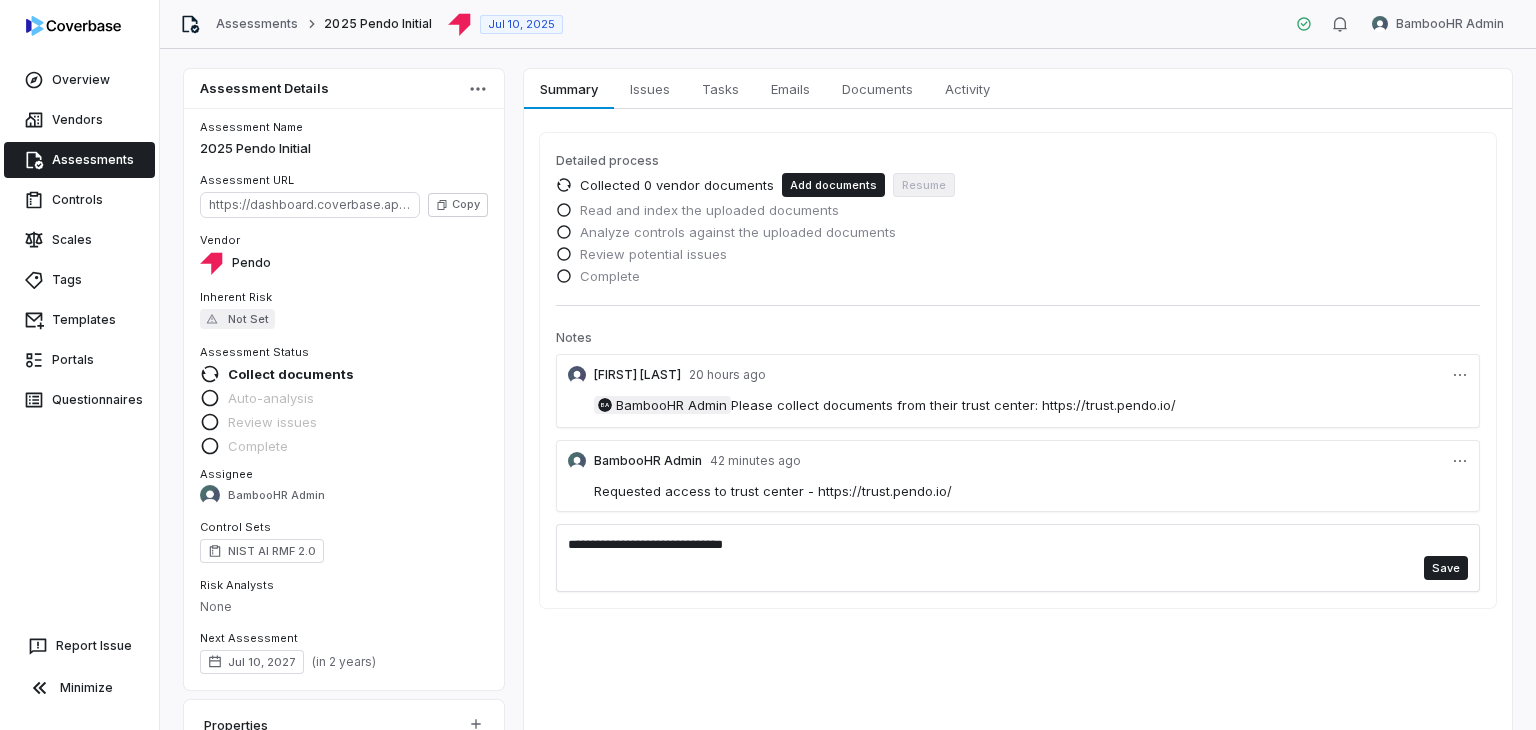 type on "**********" 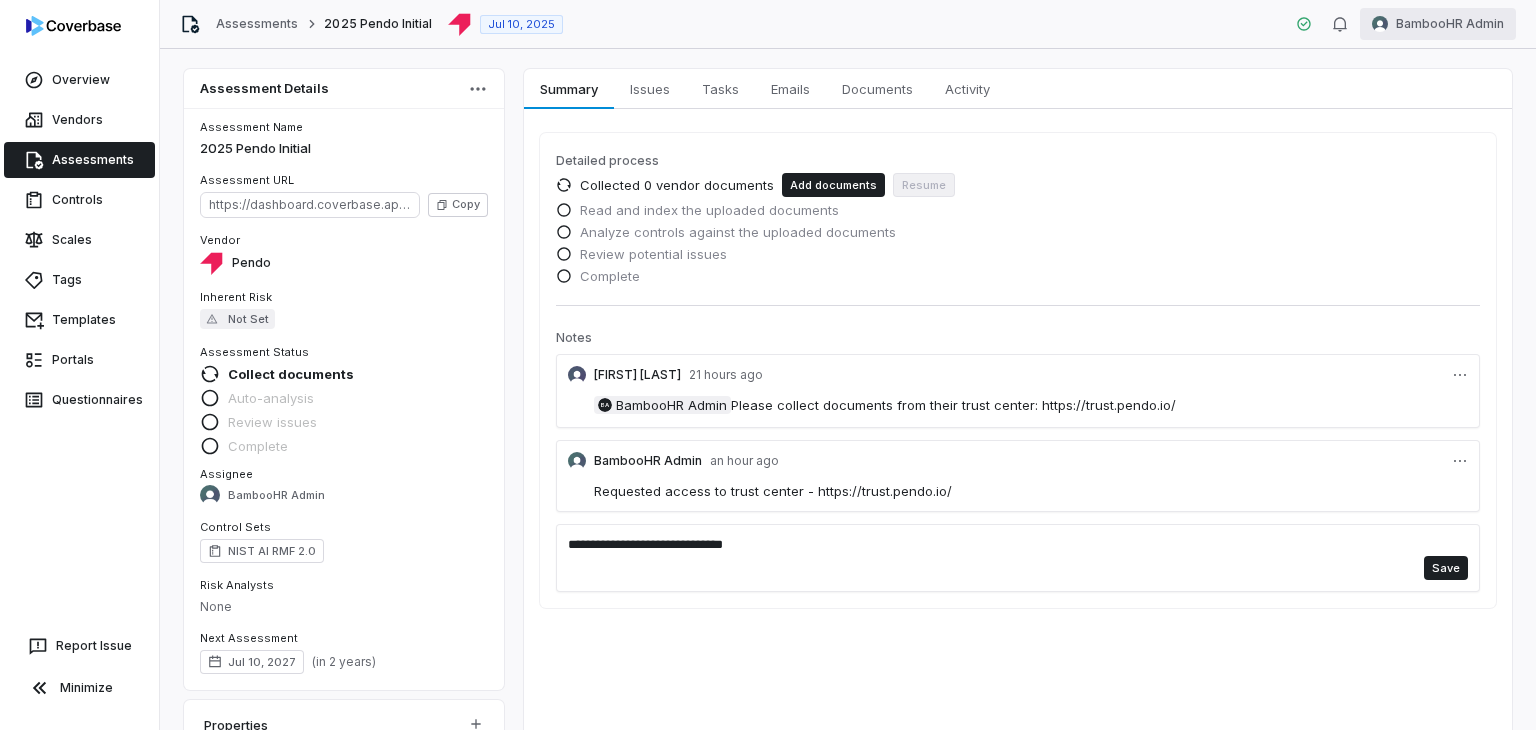 click on "Overview Vendors Assessments Controls Scales Tags Templates Portals Questionnaires Report Issue Minimize Assessments 2025 Pendo Initial Jul 10, 2025 BambooHR Admin Assessment Details Assessment Name 2025 Pendo Initial Assessment URL  https://dashboard.coverbase.app/assessments/cbqsrw_df92adfa0a244f64966eb19047285330 Copy Vendor Pendo Inherent Risk Not Set Assessment Status Collect documents Auto-analysis Review issues Complete Assignee BambooHR Admin Control Sets NIST AI RMF 2.0 Risk Analysts None Next Assessment Jul 10, 2027 ( in 2 years ) Properties Summary Summary Issues Issues Tasks Tasks Emails Emails Documents Documents Activity Activity Detailed process Collected 0 vendor documents Add documents Resume Read and index the uploaded documents Analyze controls against the uploaded documents Review potential issues Complete Notes   Laticia Oliver 21 hours ago BA BambooHR Admin   Please collect documents from their trust center: https://trust.pendo.io/ BambooHR Admin an hour ago   Save" at bounding box center (768, 365) 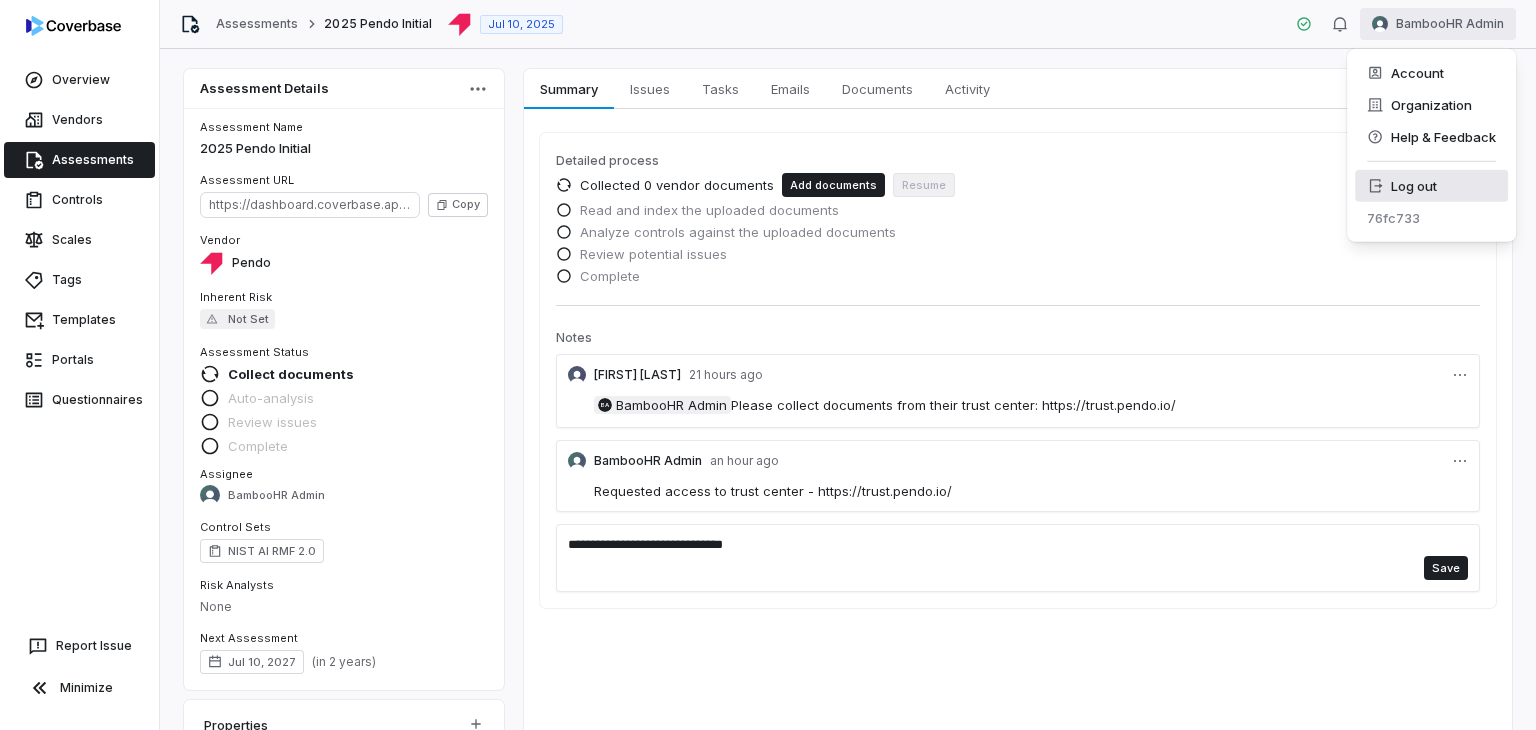 click on "Log out" at bounding box center (1431, 186) 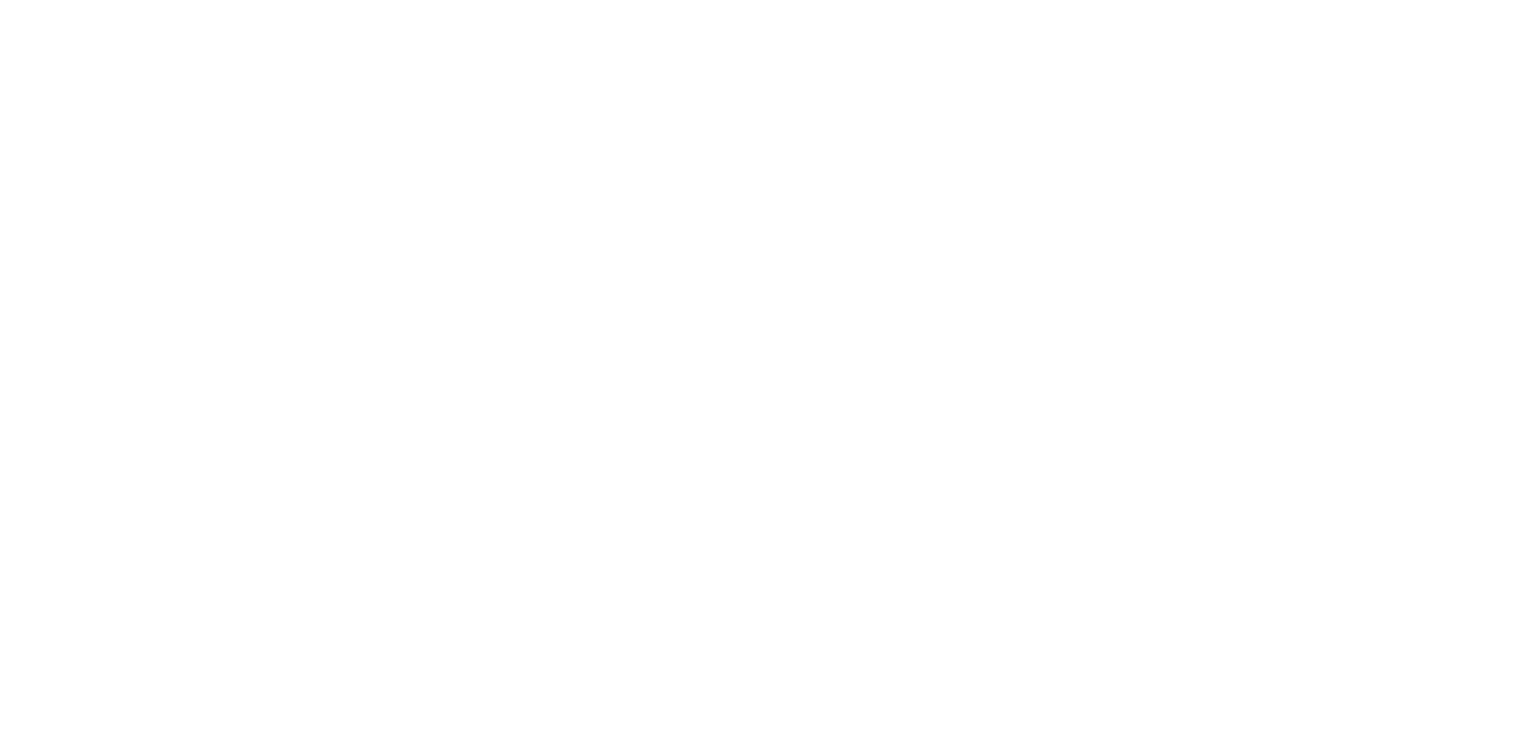 scroll, scrollTop: 0, scrollLeft: 0, axis: both 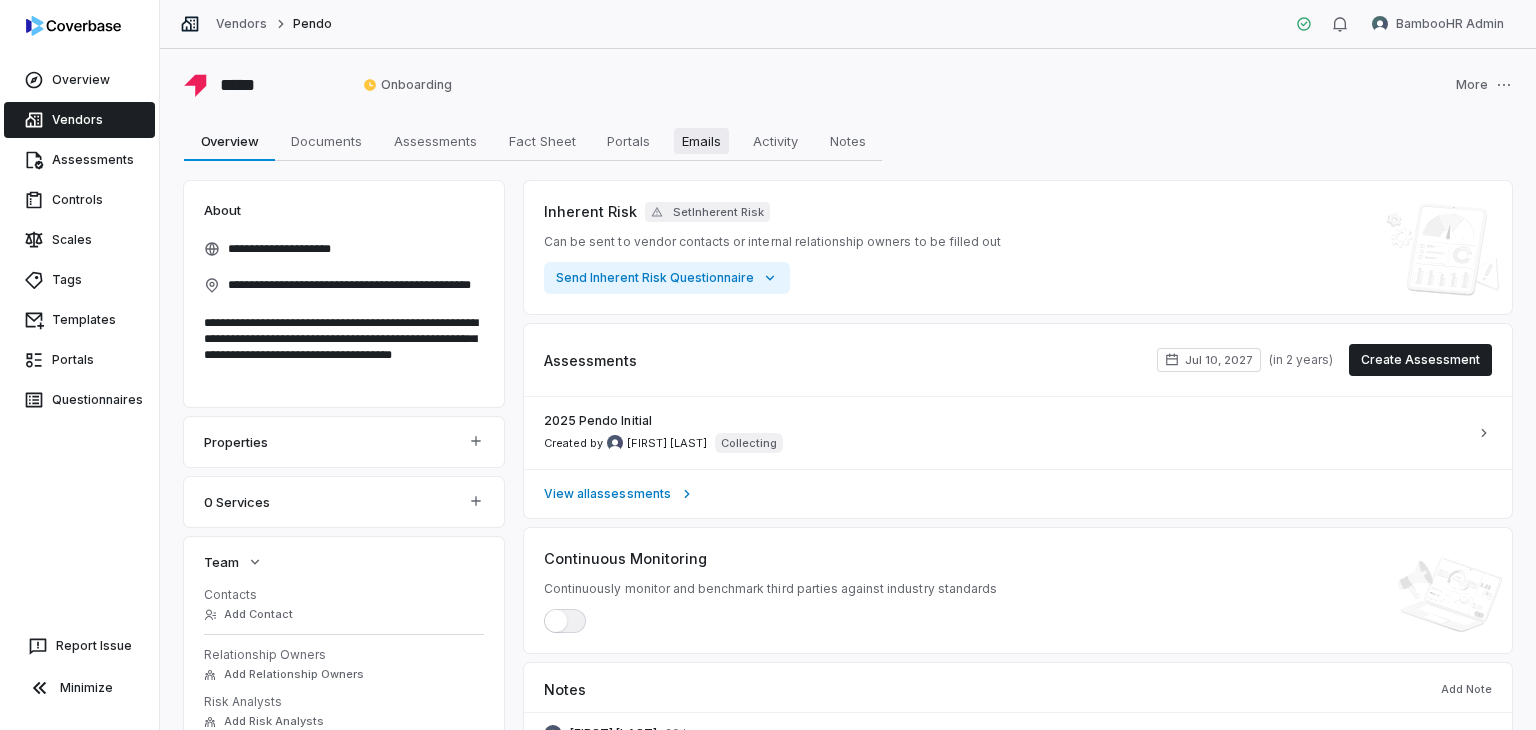 click on "Emails" at bounding box center (701, 141) 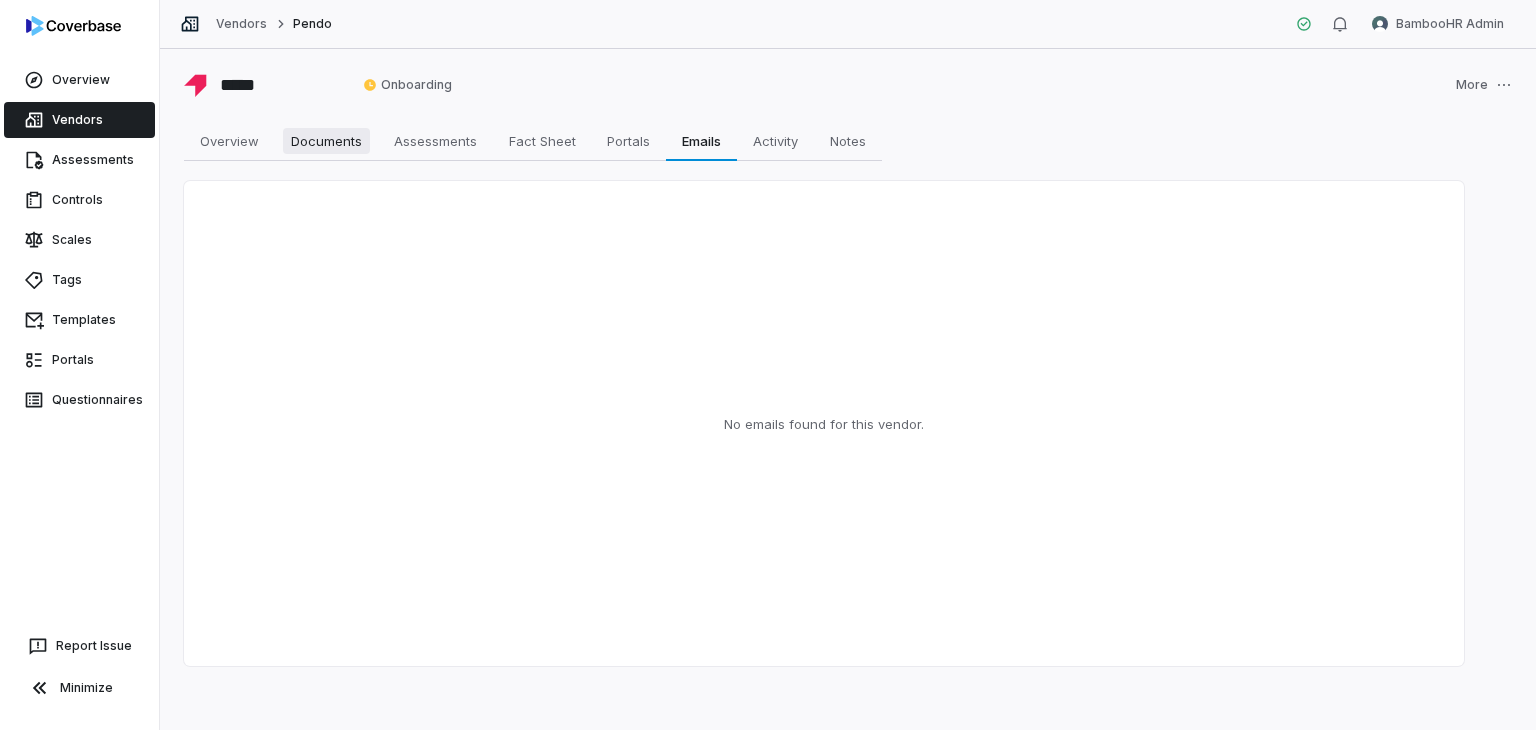 click on "Documents Documents" at bounding box center [326, 141] 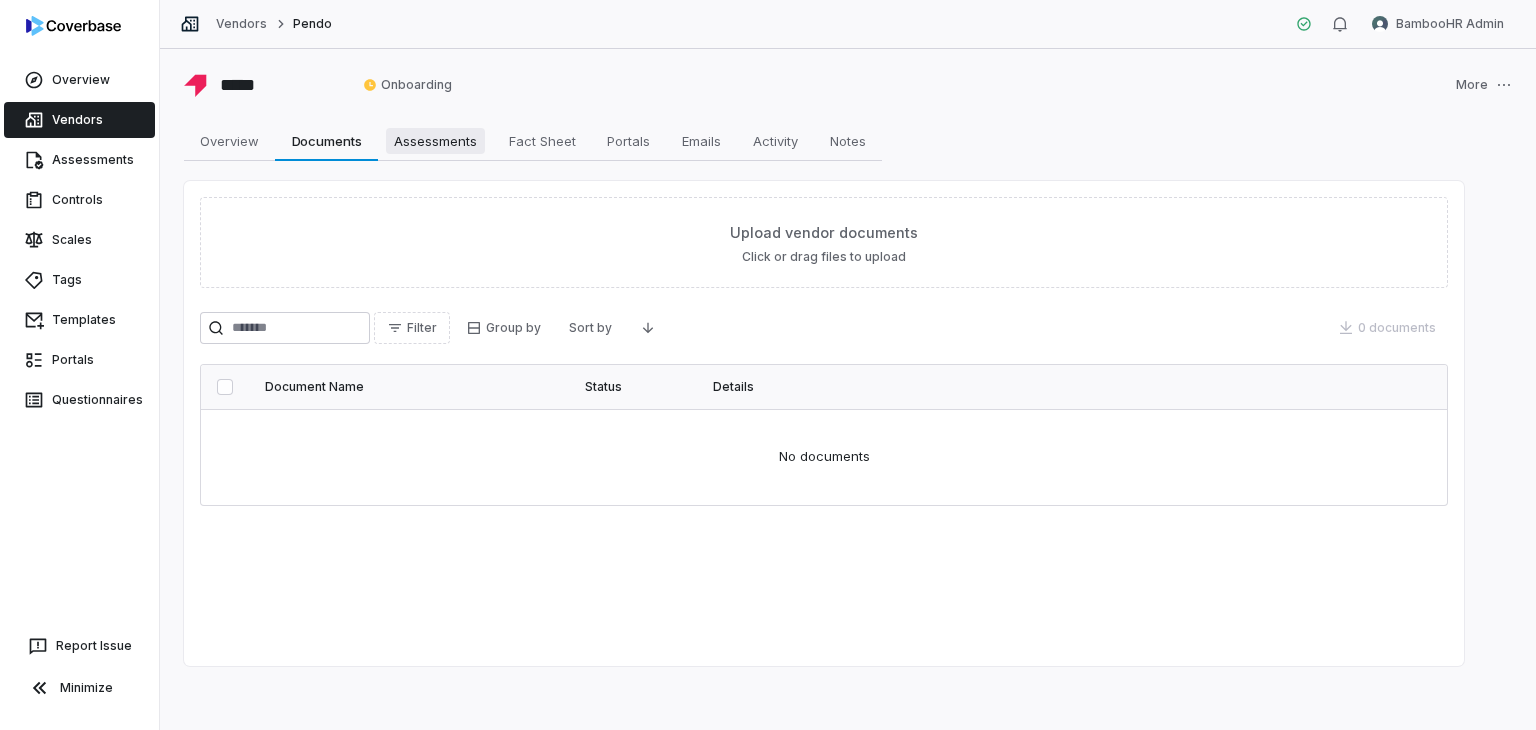 click on "Assessments" at bounding box center [435, 141] 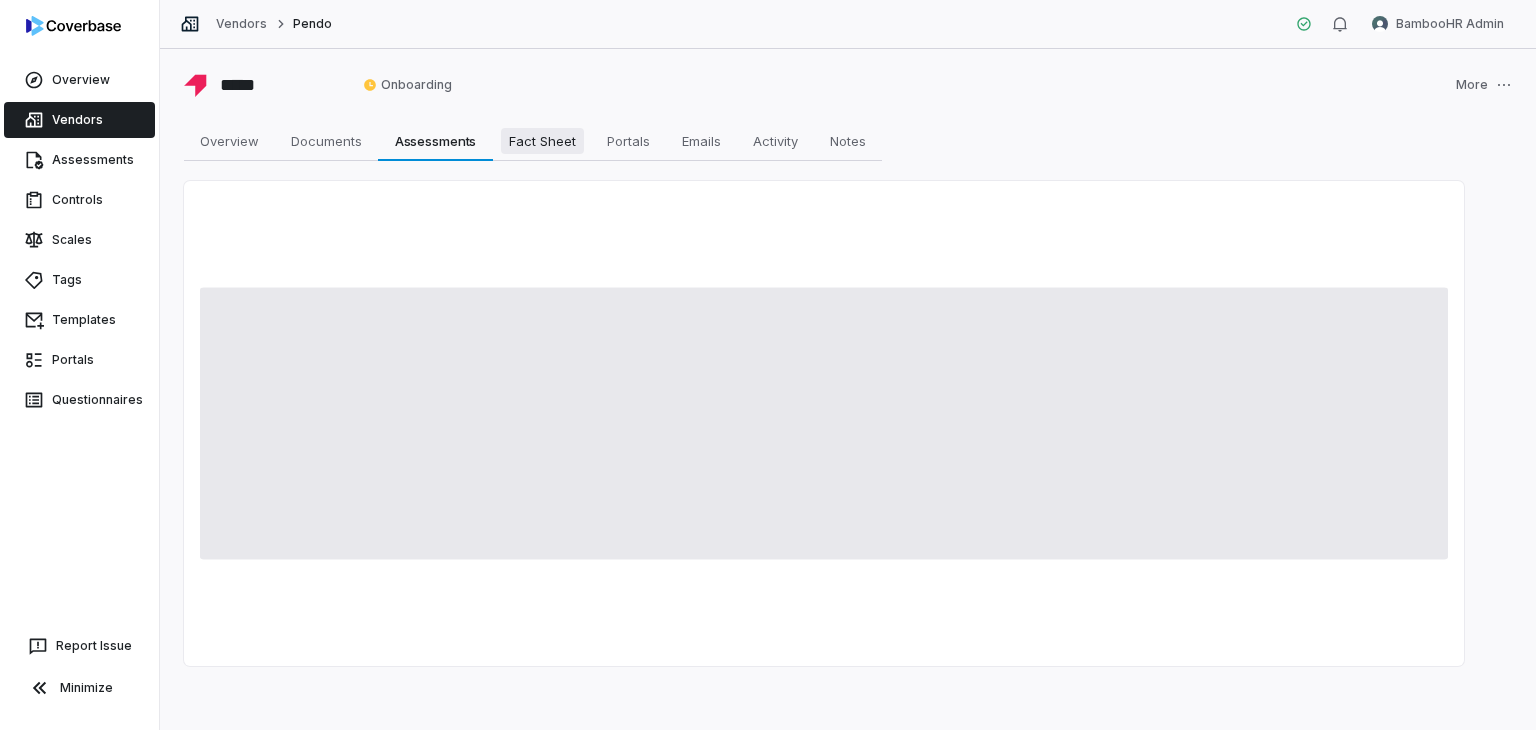 click on "Fact Sheet" at bounding box center (542, 141) 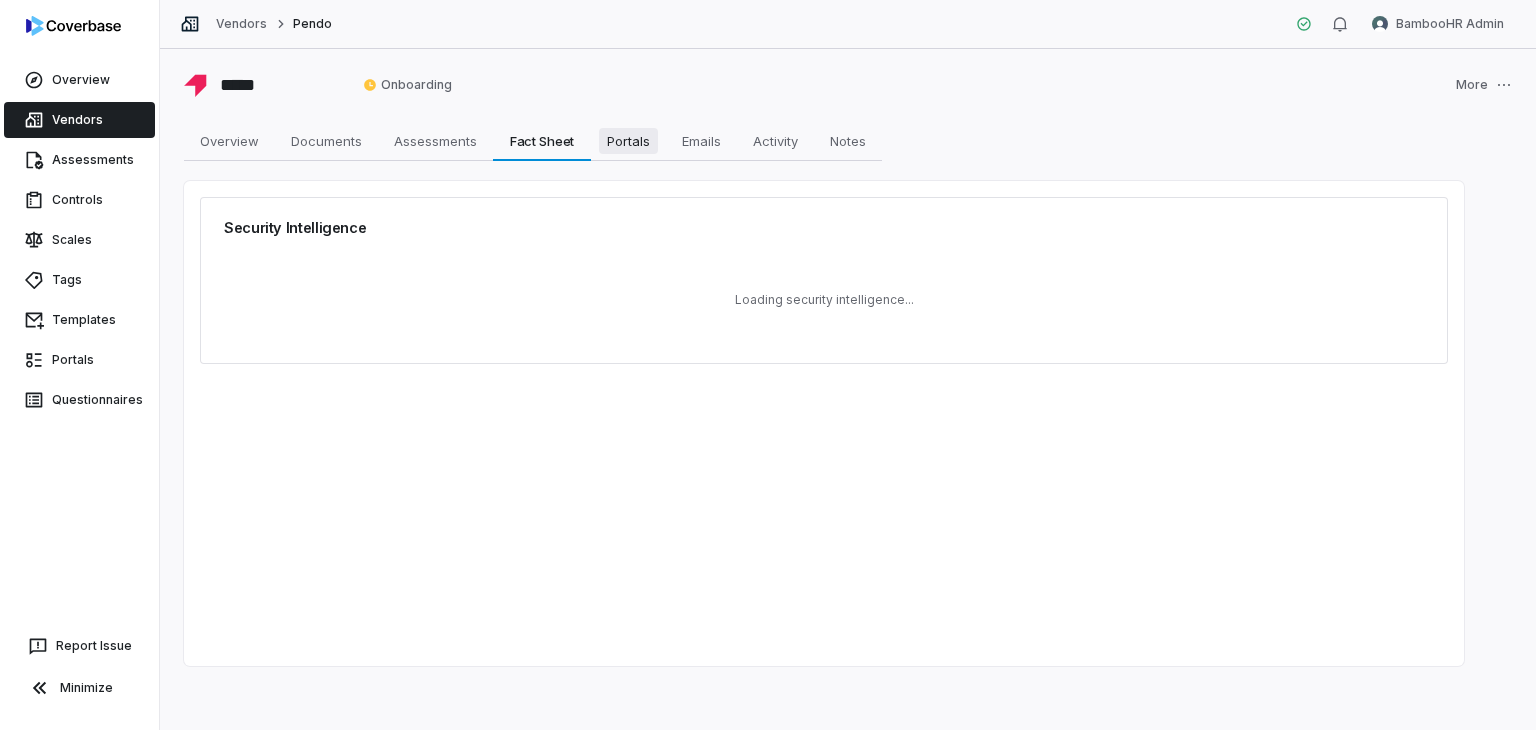 click on "Portals" at bounding box center (628, 141) 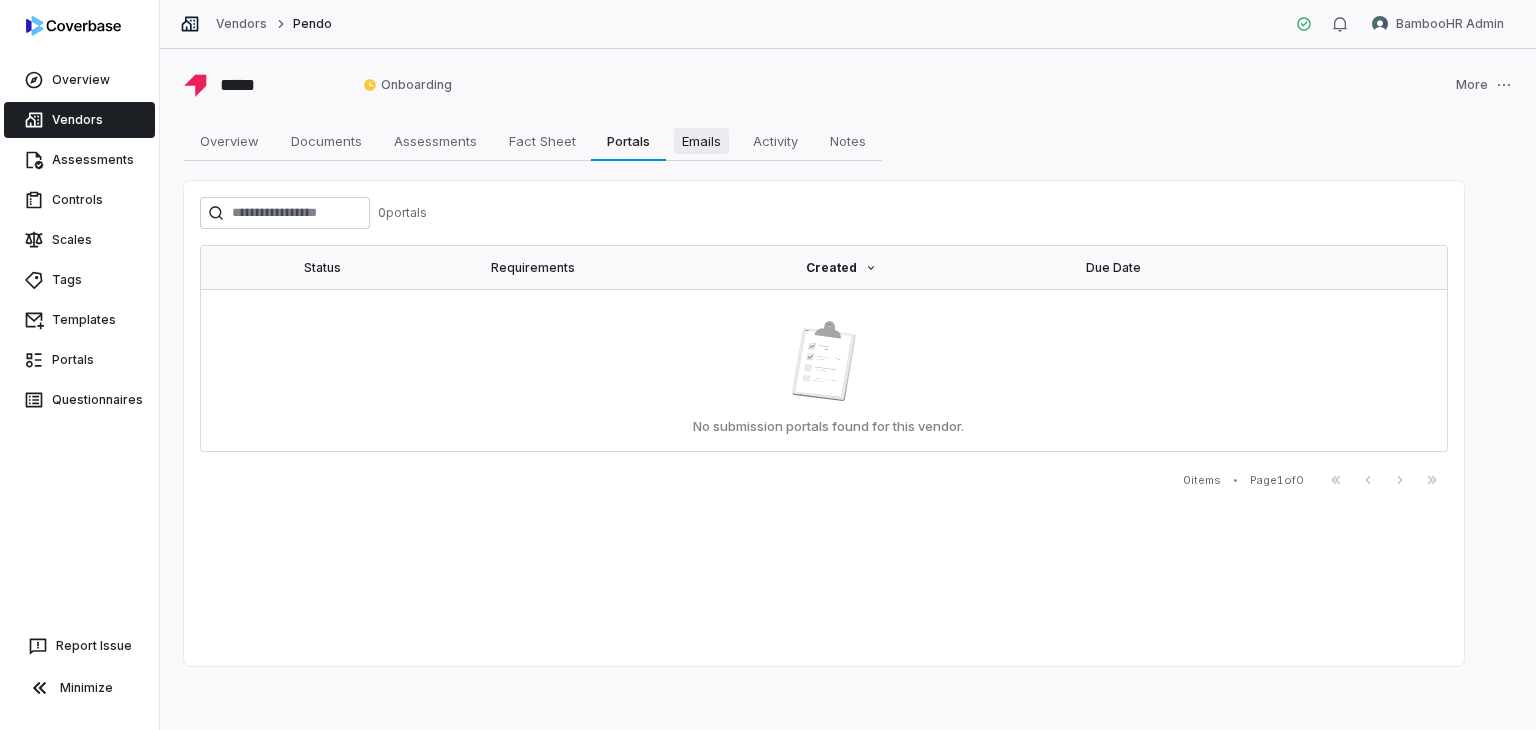 click on "Emails" at bounding box center [701, 141] 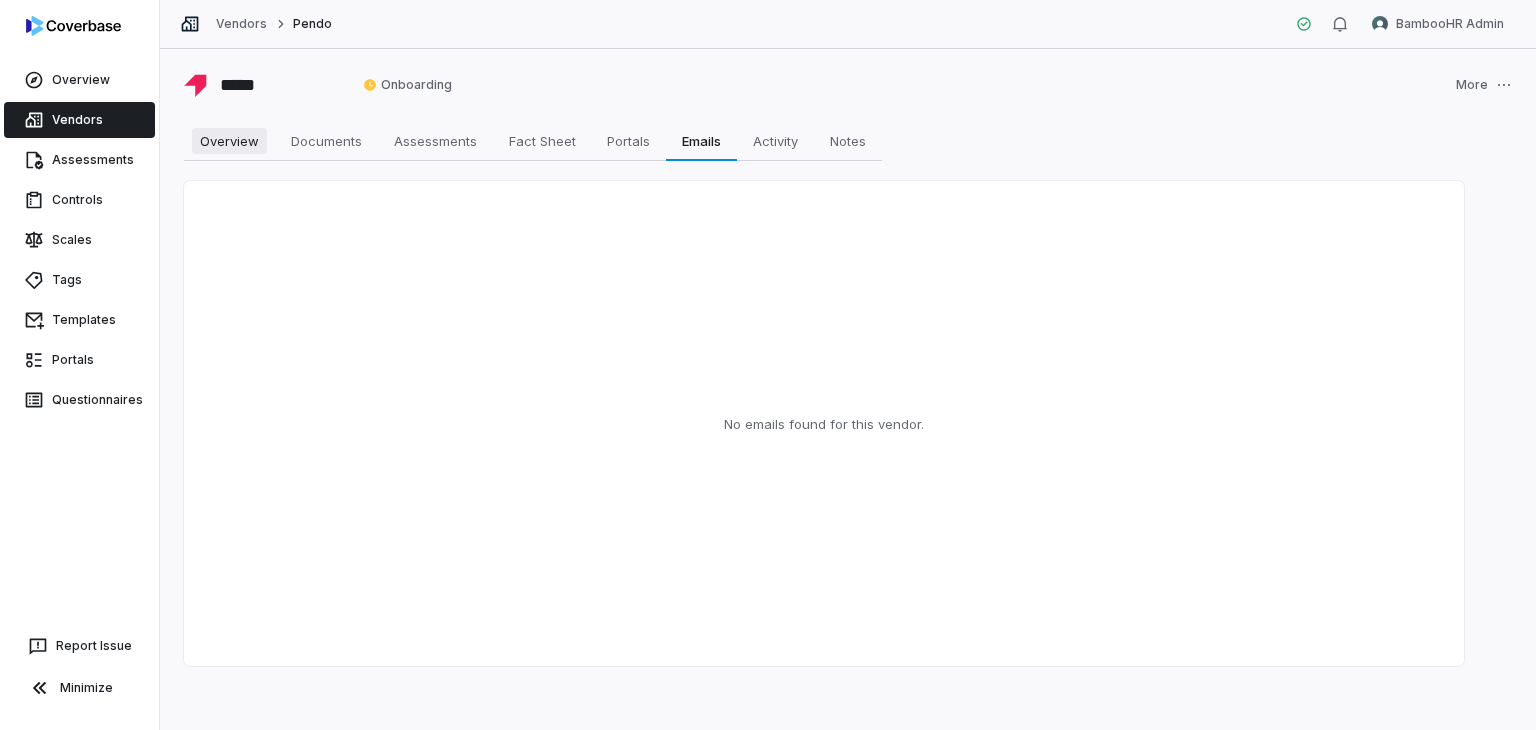 click on "Overview" at bounding box center (229, 141) 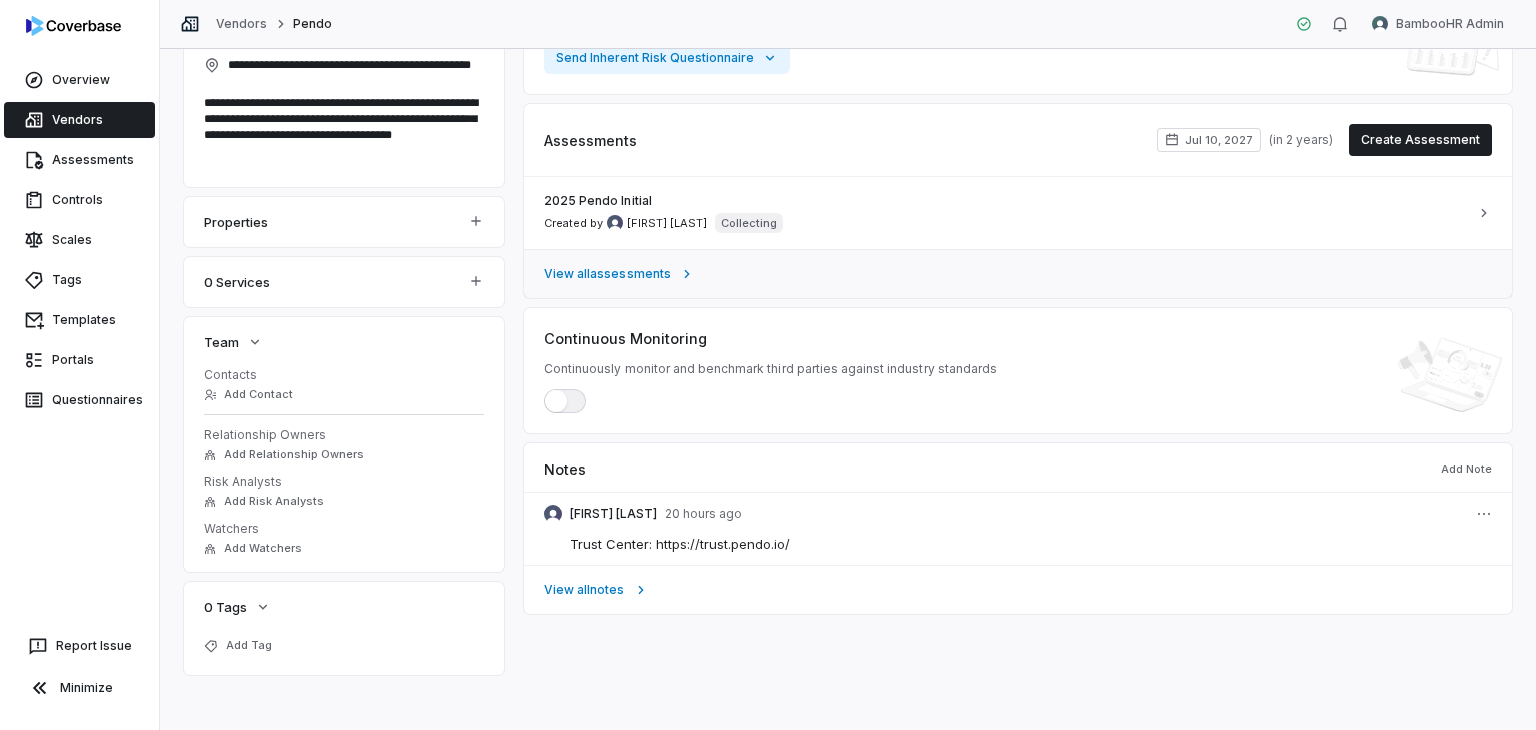 scroll, scrollTop: 229, scrollLeft: 0, axis: vertical 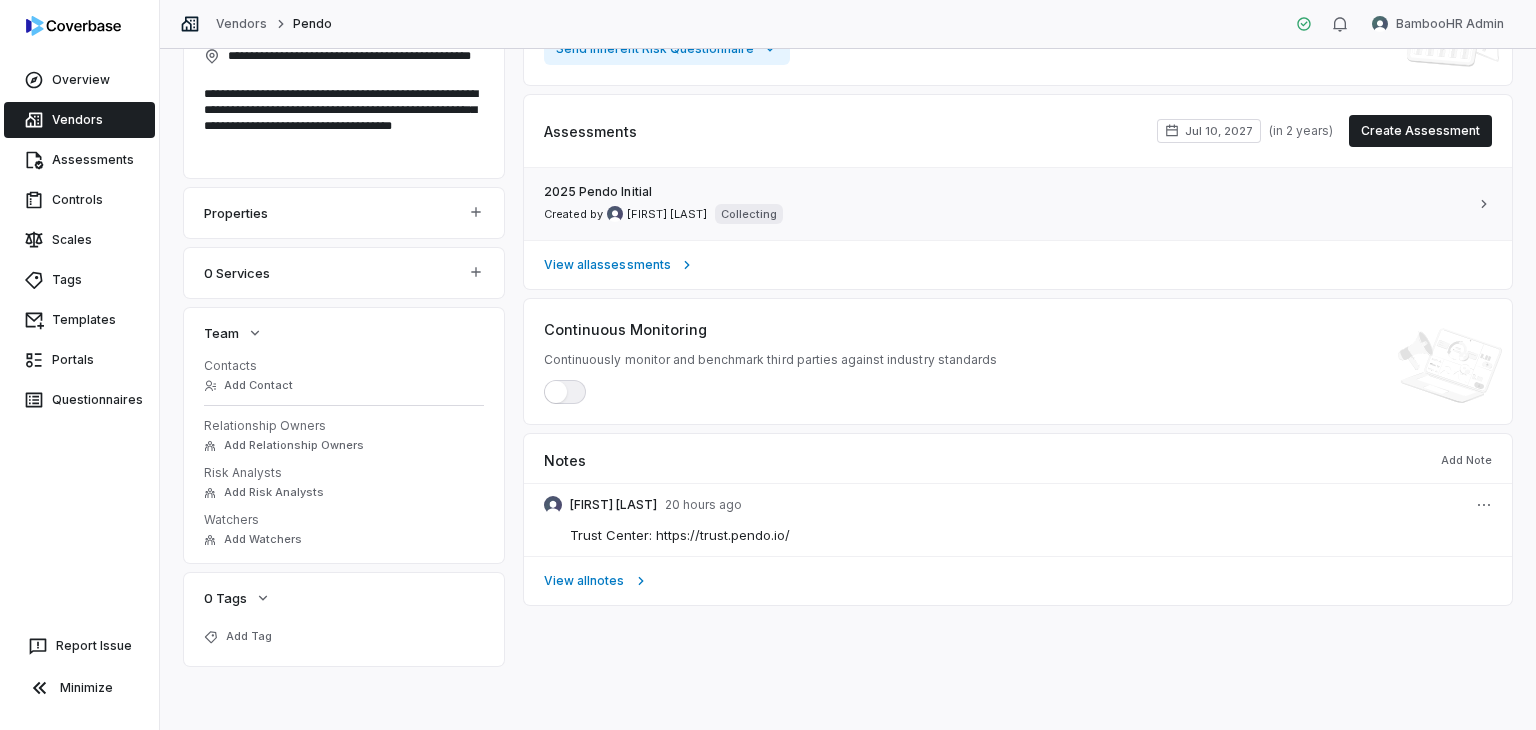 click on "2025 Pendo Initial Created by   Laticia Oliver Collecting" at bounding box center (1018, 204) 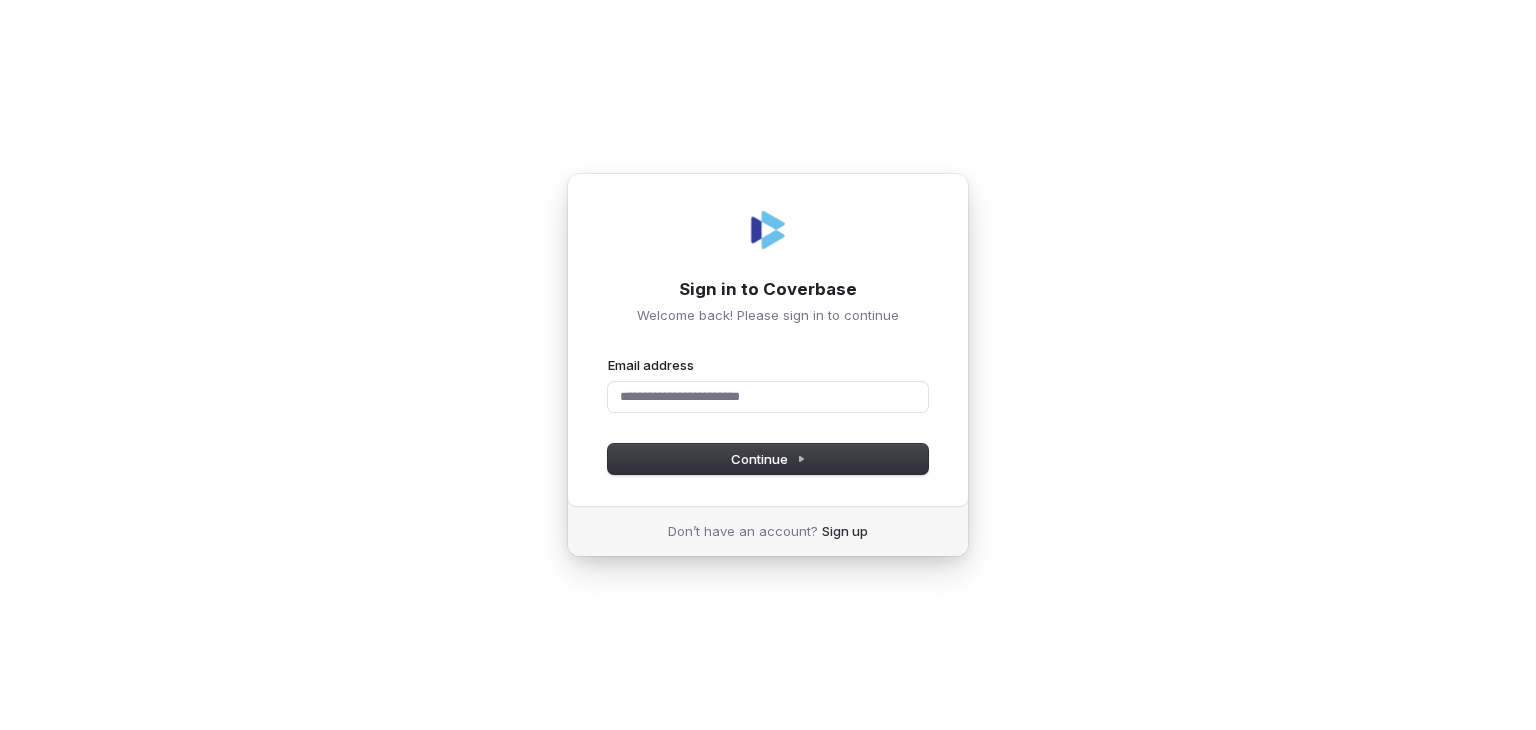 scroll, scrollTop: 0, scrollLeft: 0, axis: both 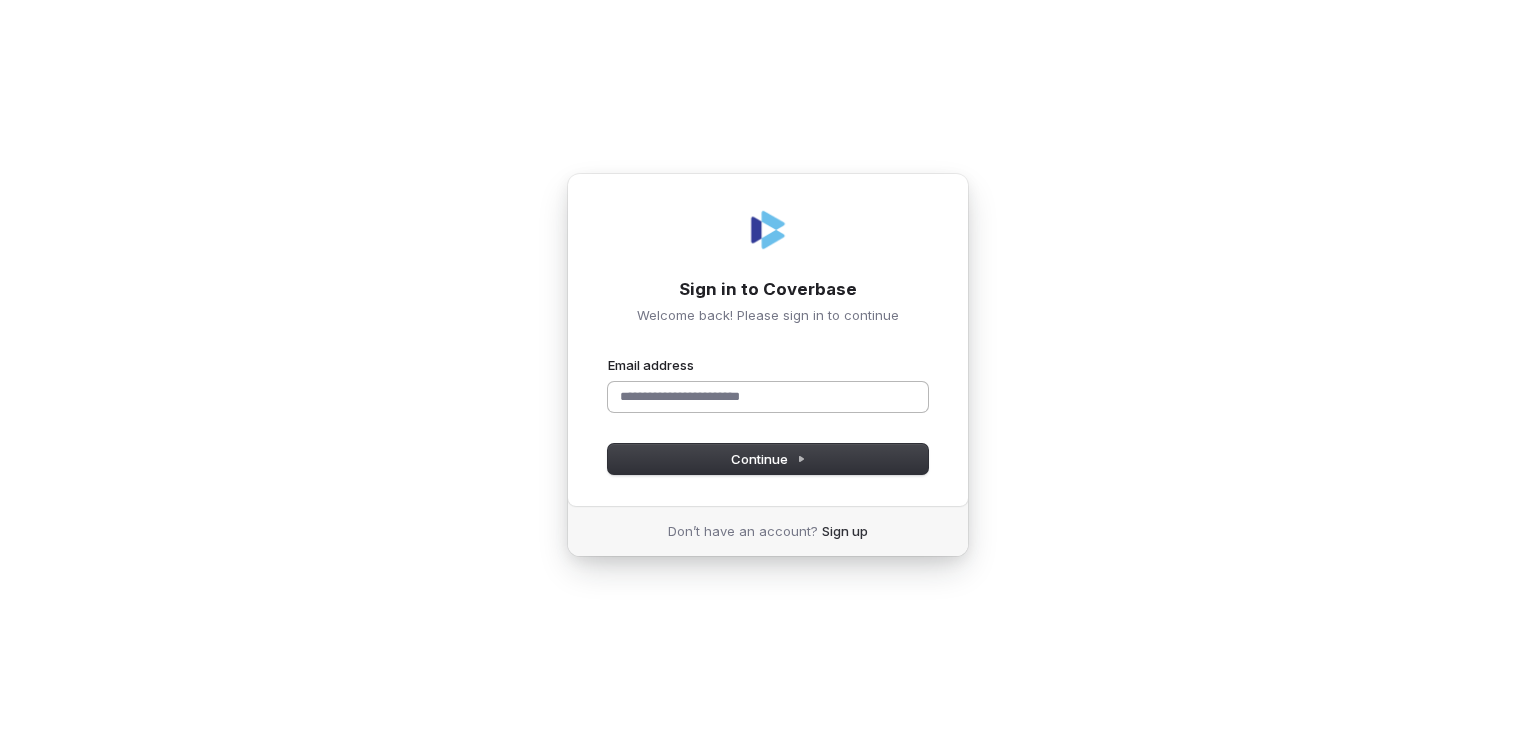 click on "Email address" at bounding box center (768, 397) 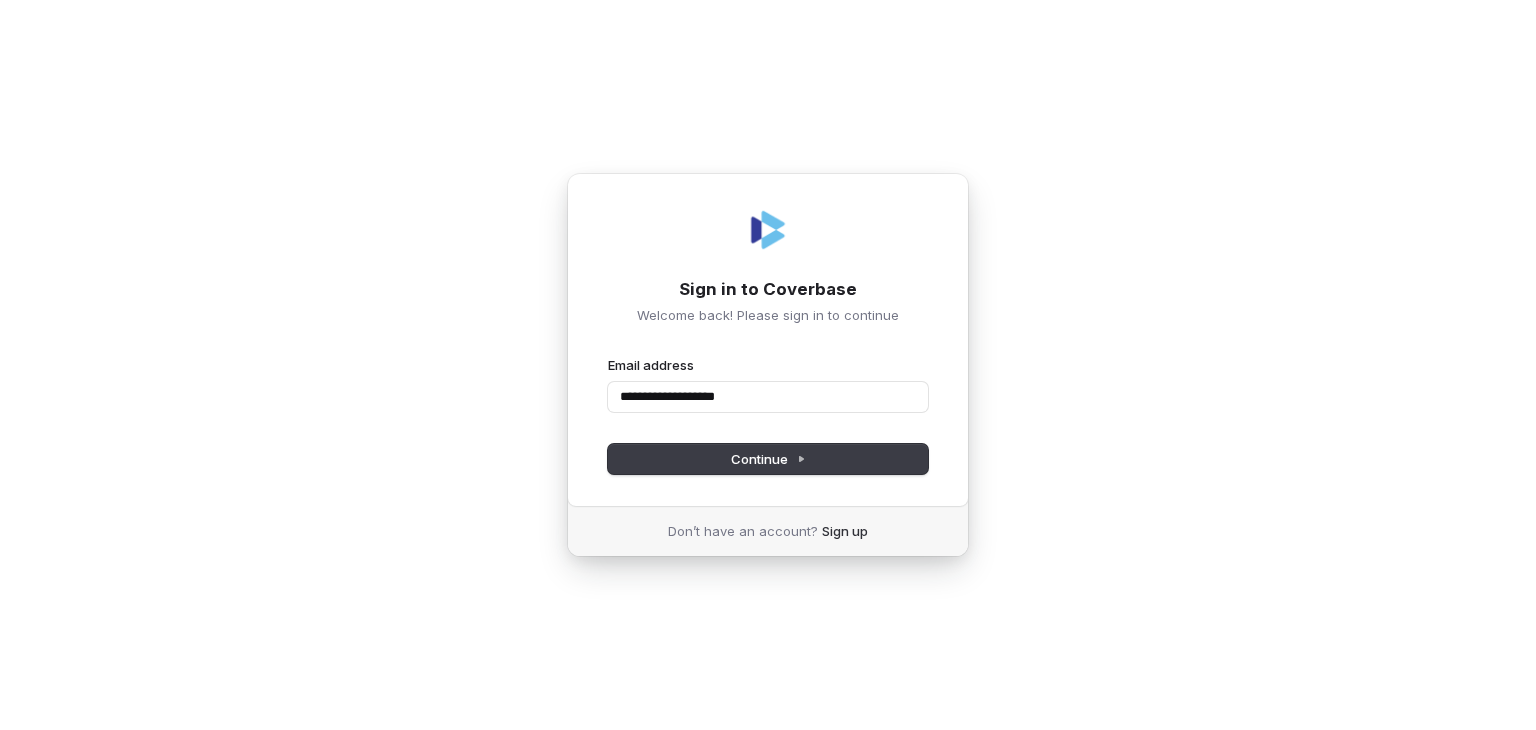 click at bounding box center (608, 356) 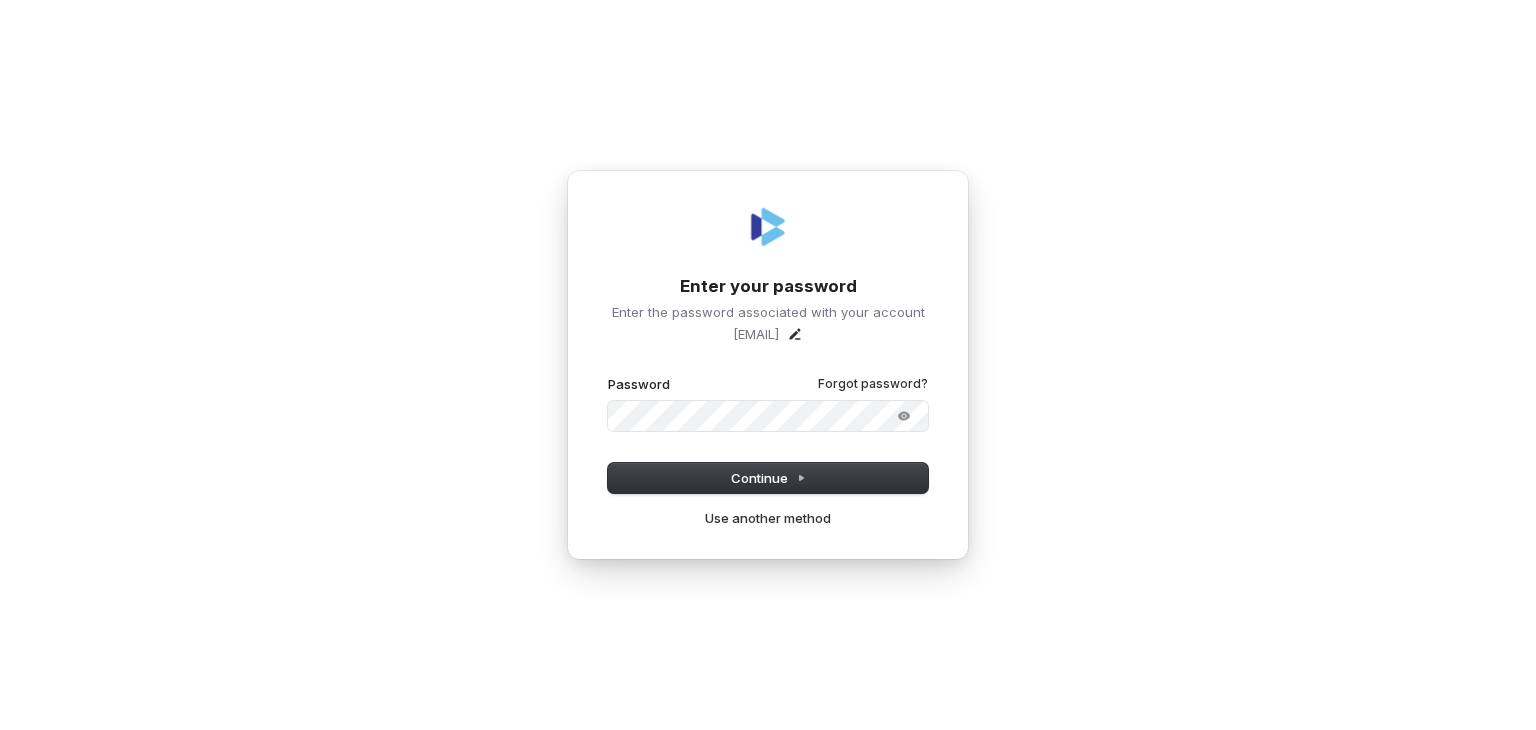 click at bounding box center [608, 375] 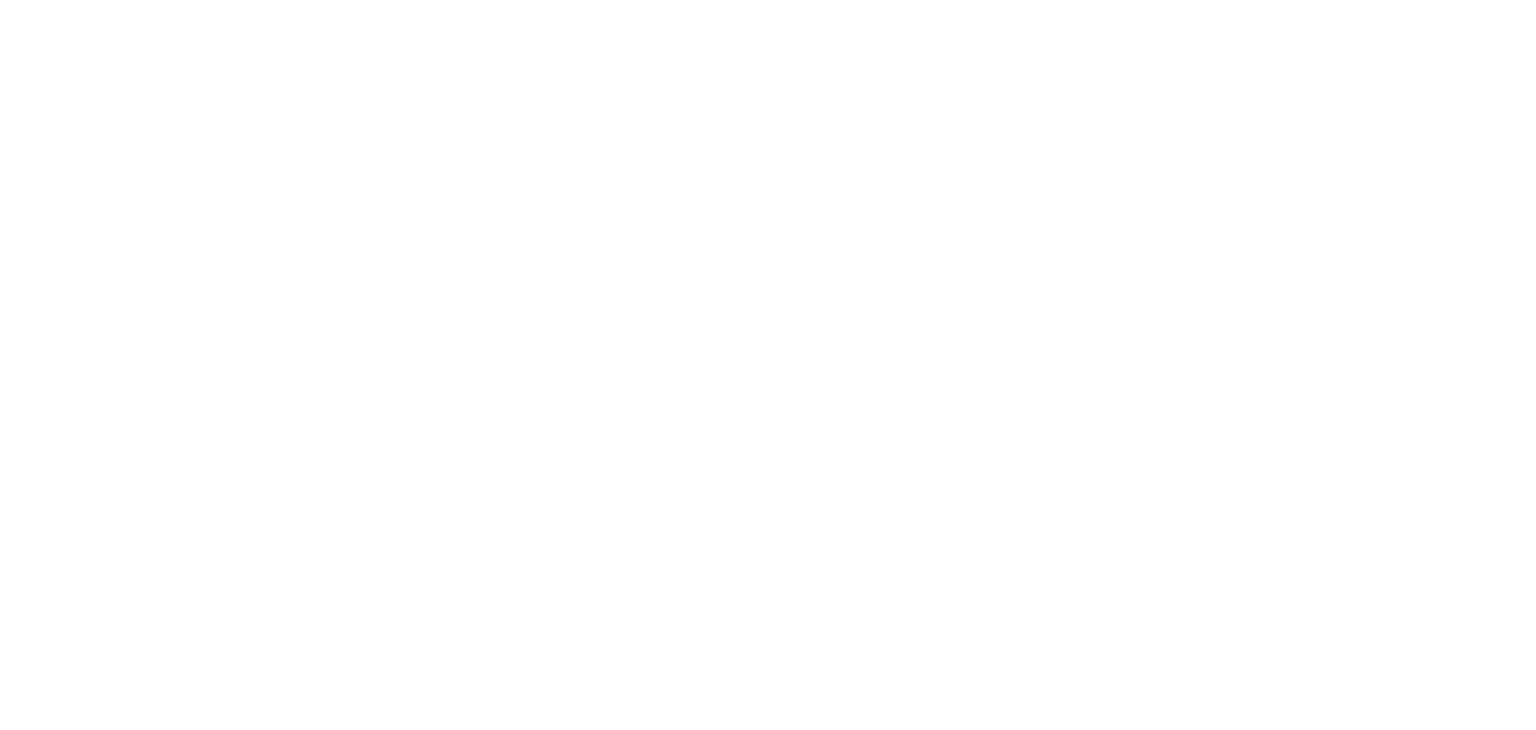 scroll, scrollTop: 0, scrollLeft: 0, axis: both 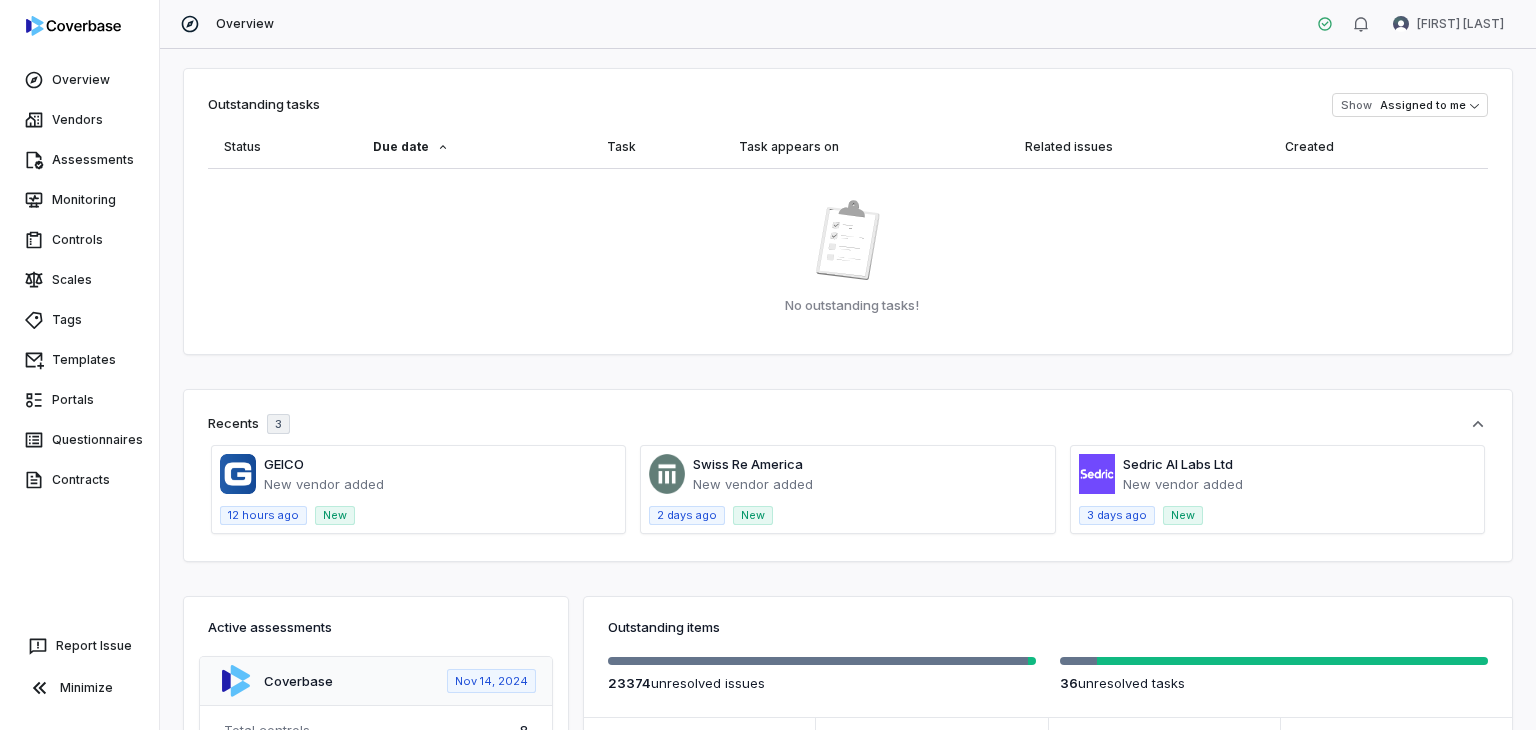 click on "Overview Vendors Assessments Monitoring Controls Scales Tags Templates Portals Questionnaires Contracts Report Issue Minimize Overview Hailey Nicholson Outstanding tasks Show Assigned to me Status Due date Task Task appears on Related issues Created No outstanding tasks! Recents 3 GEICO New vendor added 12 hours ago New Swiss Re America New vendor added 2 days ago New Sedric AI Labs Ltd New vendor added 3 days ago New Active assessments Coverbase Nov 14, 2024 Total controls 8 Unresolved issues 2  /  2 Unresolved tasks 0  /  0 Status Needs review Crowdstrike May 13, 2024 Total controls 855 Unresolved issues 739  /  742 Unresolved tasks 0  /  0 Status Needs review Drata Apr 17, 2024 Total controls 104 Unresolved issues 18  /  18 Unresolved tasks 0  /  0 Status Needs review JackHenry Feb 28, 2025 Total controls 334 Unresolved issues 281  /  282 Unresolved tasks 0  /  0 Status Needs review Thomson Reuters Inc. Feb 28, 2025 Total controls 8 Unresolved issues 1  /  2 Unresolved tasks 0  /  0 Status" at bounding box center [768, 365] 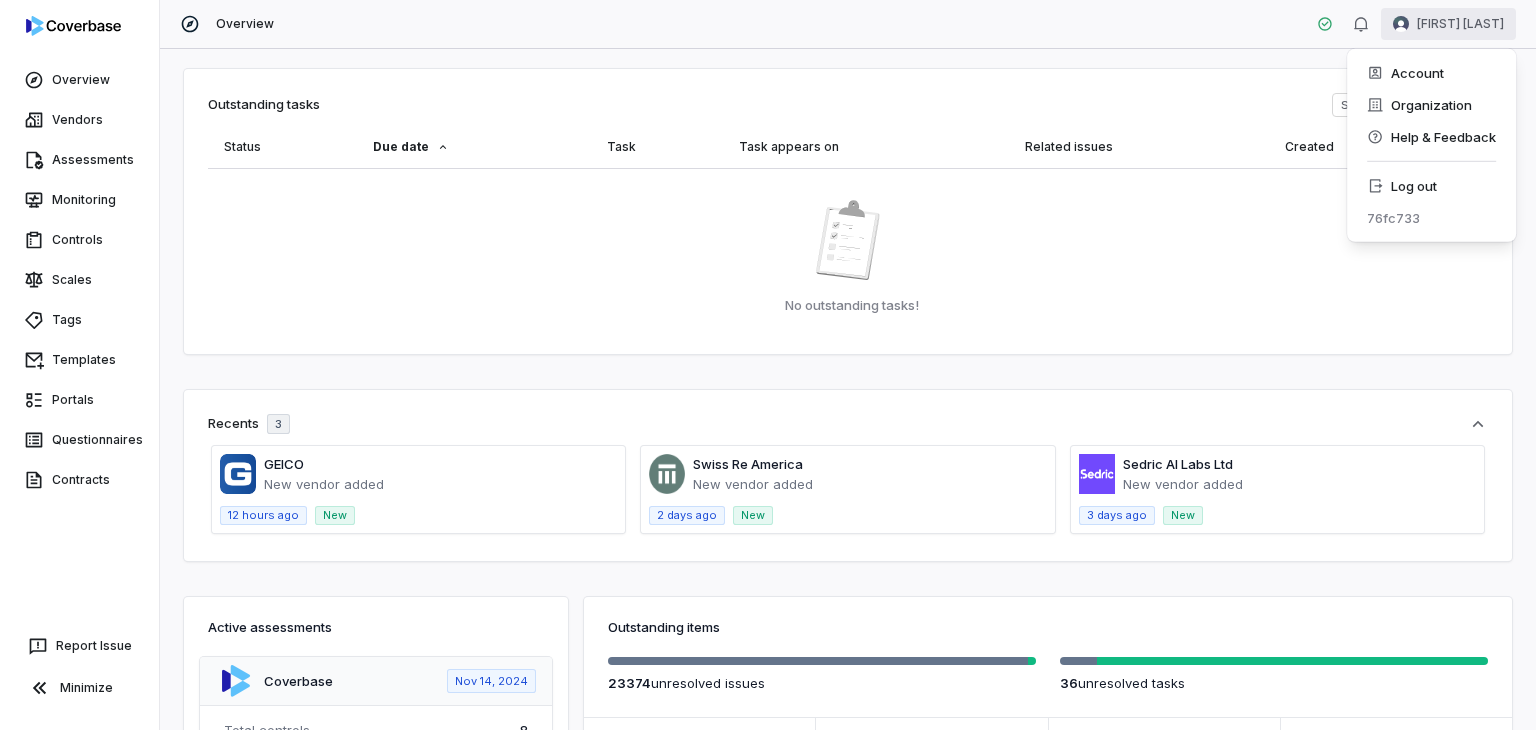 click on "Log out" at bounding box center [1431, 186] 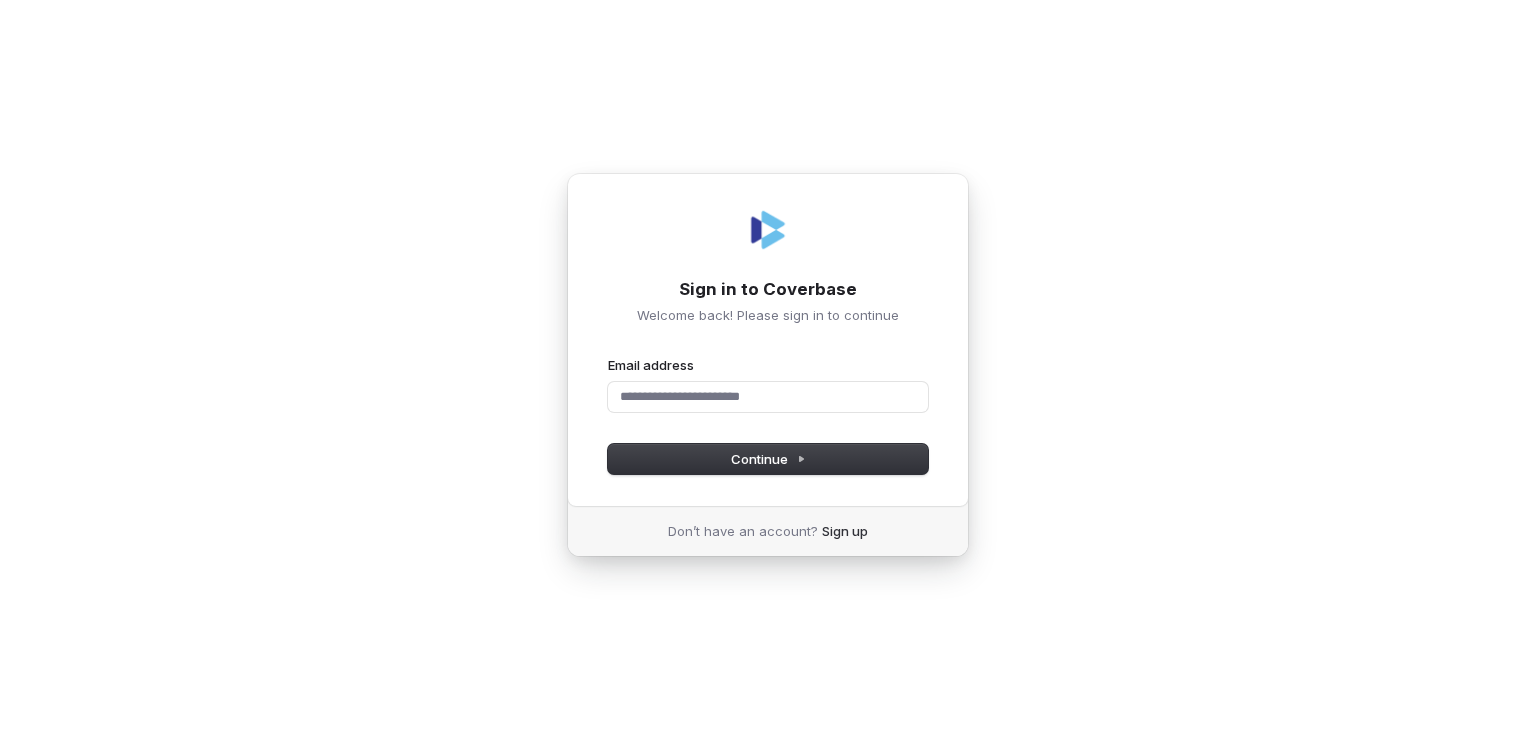 scroll, scrollTop: 0, scrollLeft: 0, axis: both 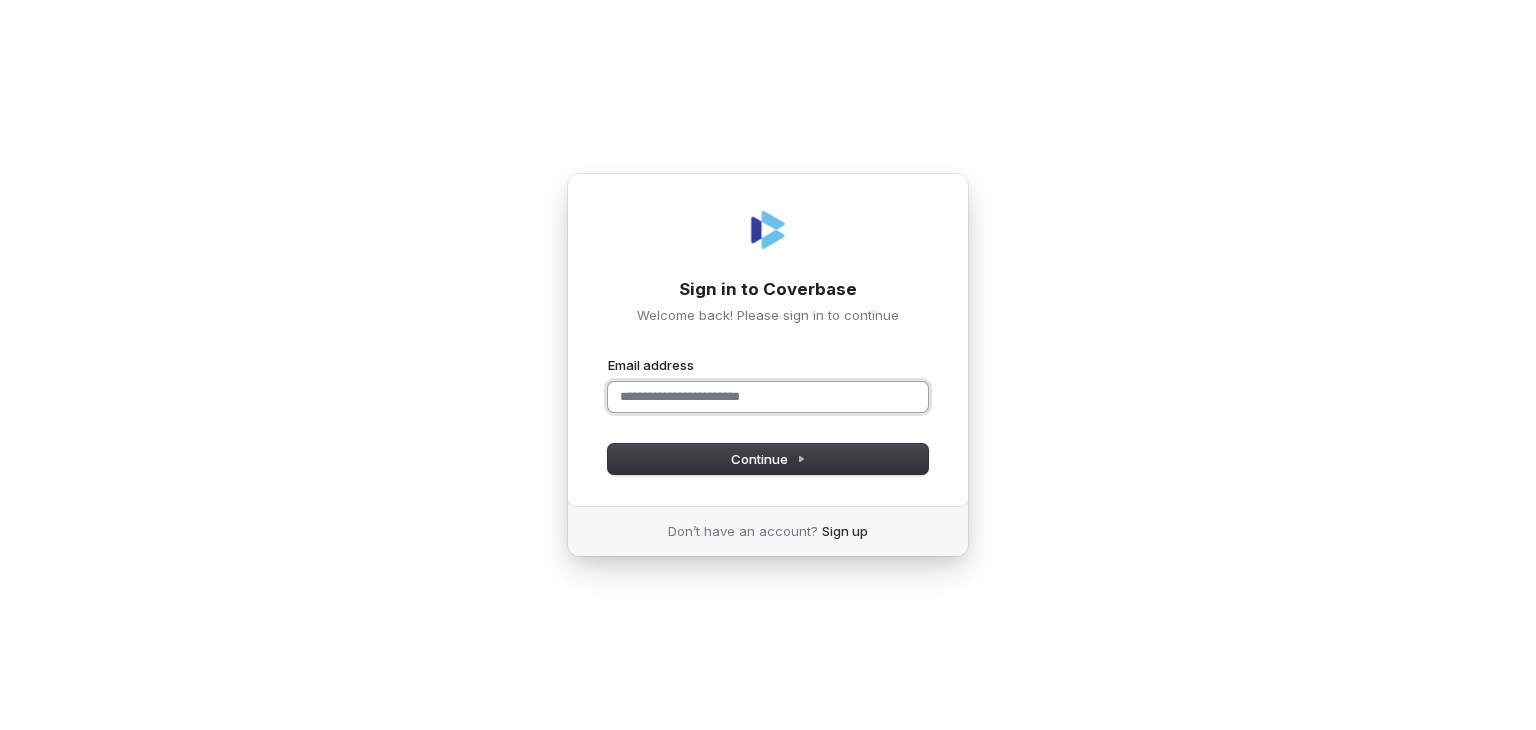 click on "Email address" at bounding box center [768, 397] 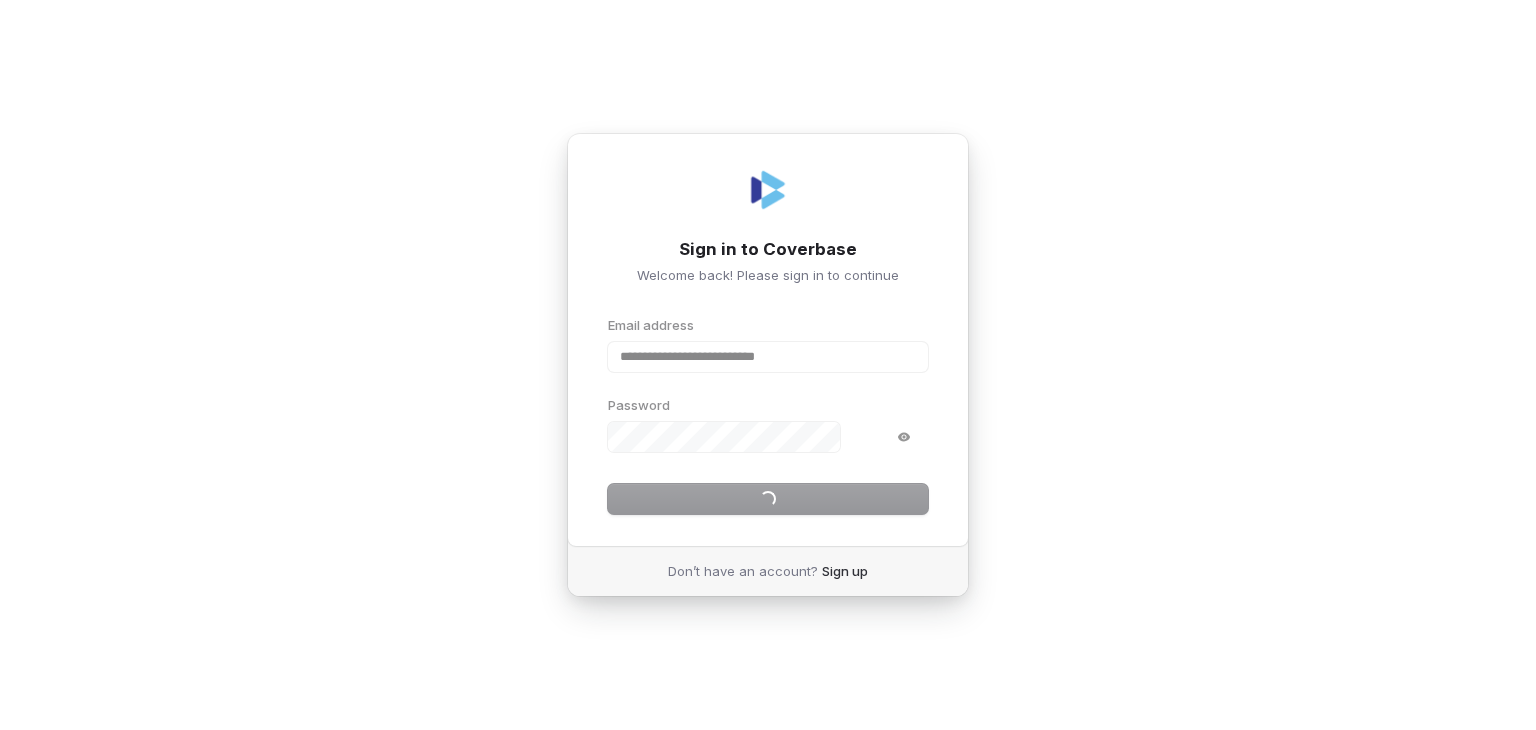 type on "**********" 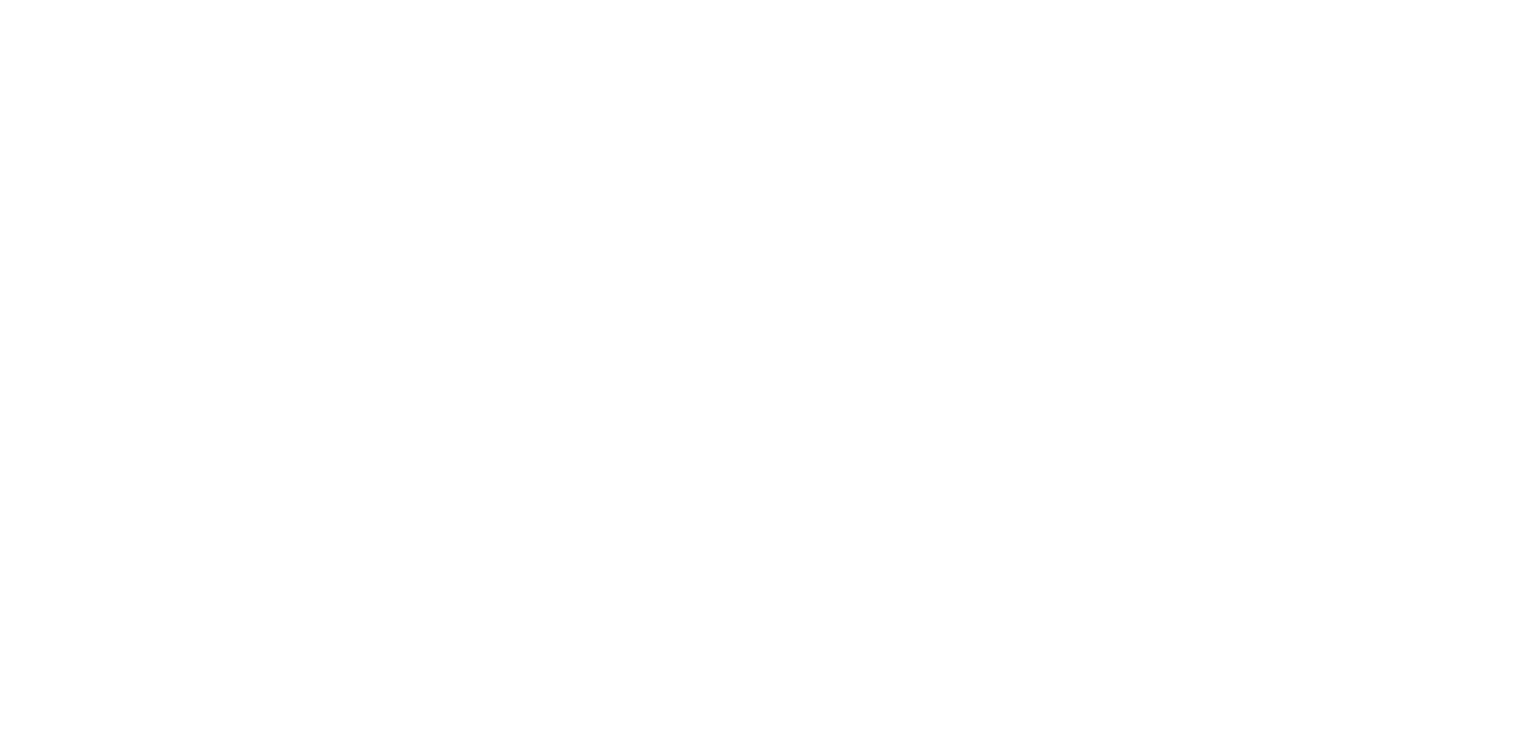 scroll, scrollTop: 0, scrollLeft: 0, axis: both 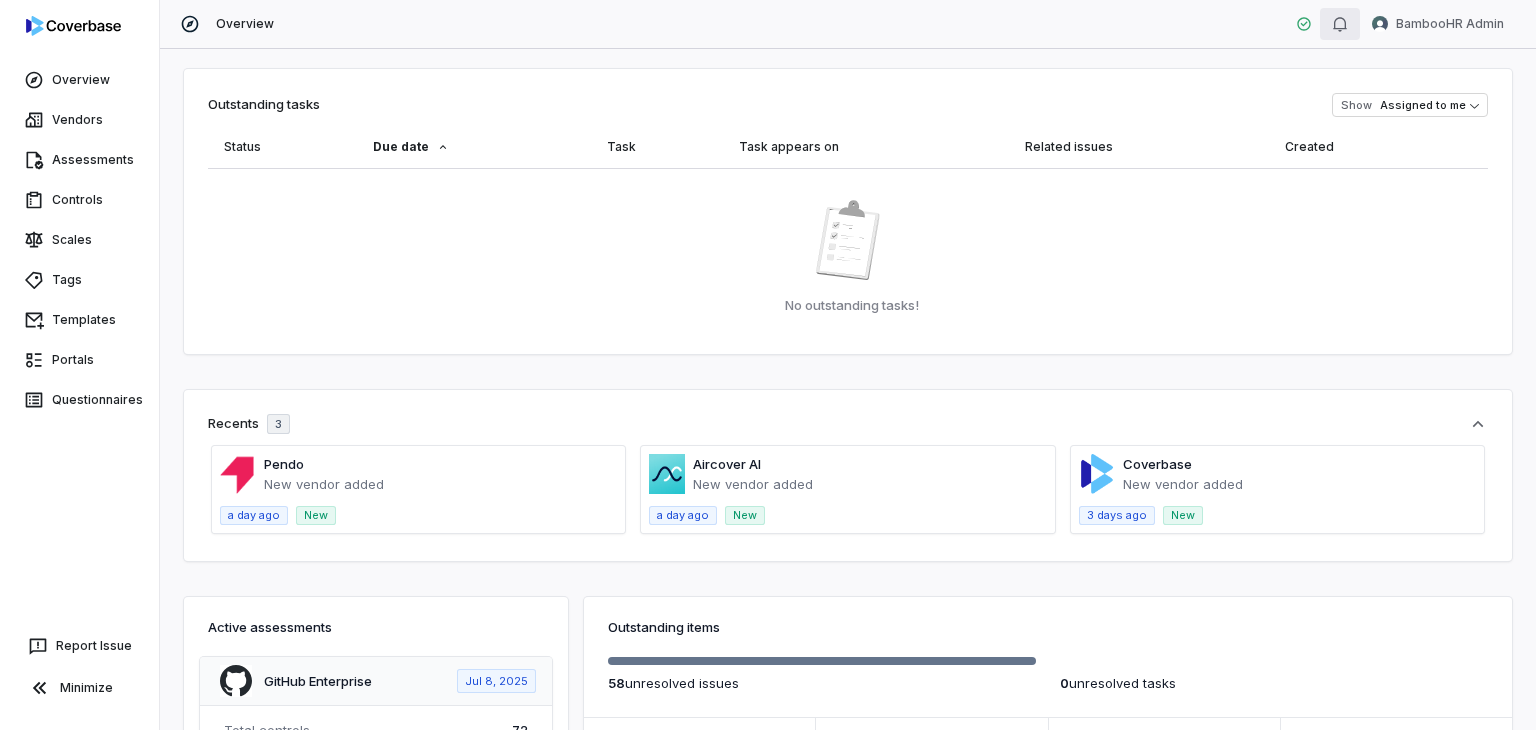 click 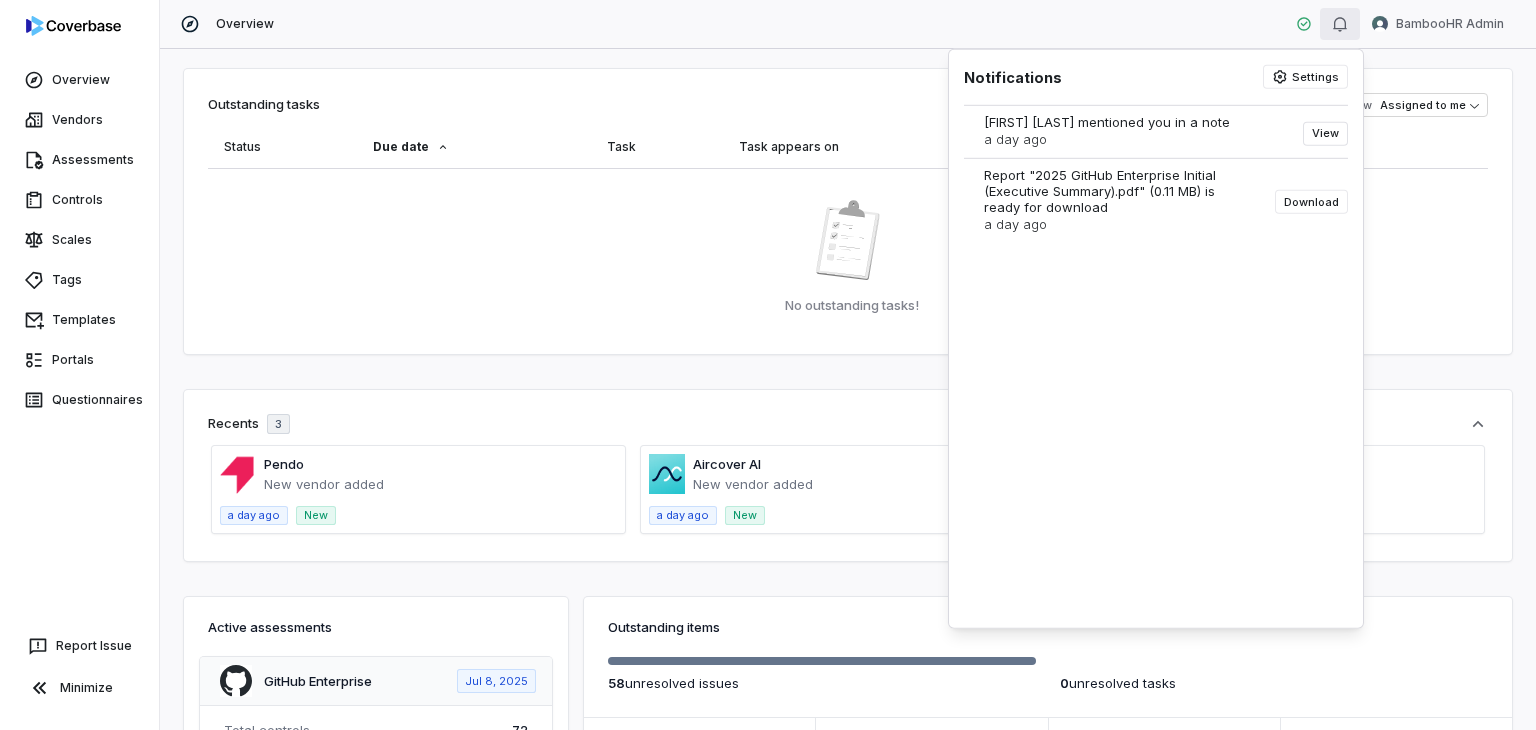 click on "View" at bounding box center [1325, 134] 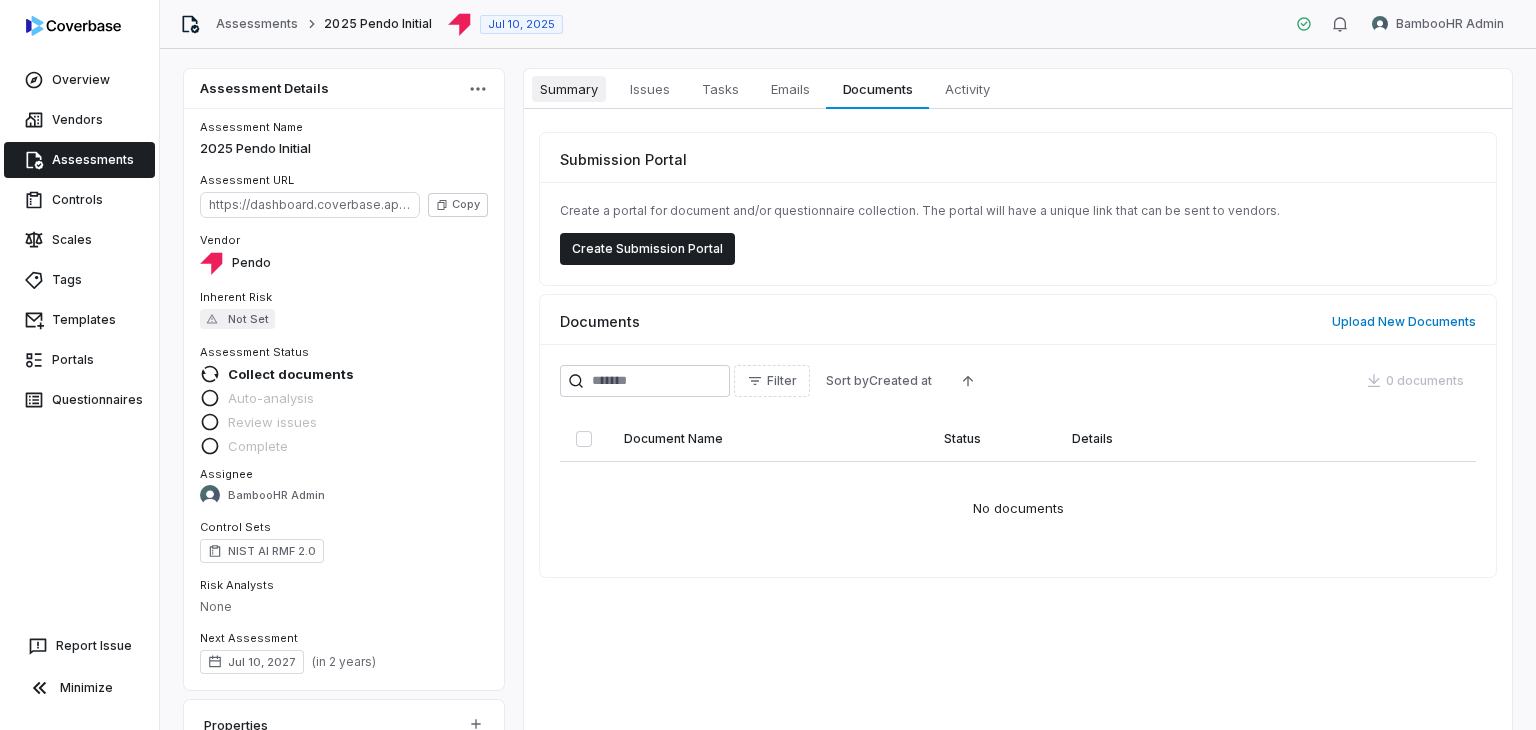 click on "Summary" at bounding box center (569, 89) 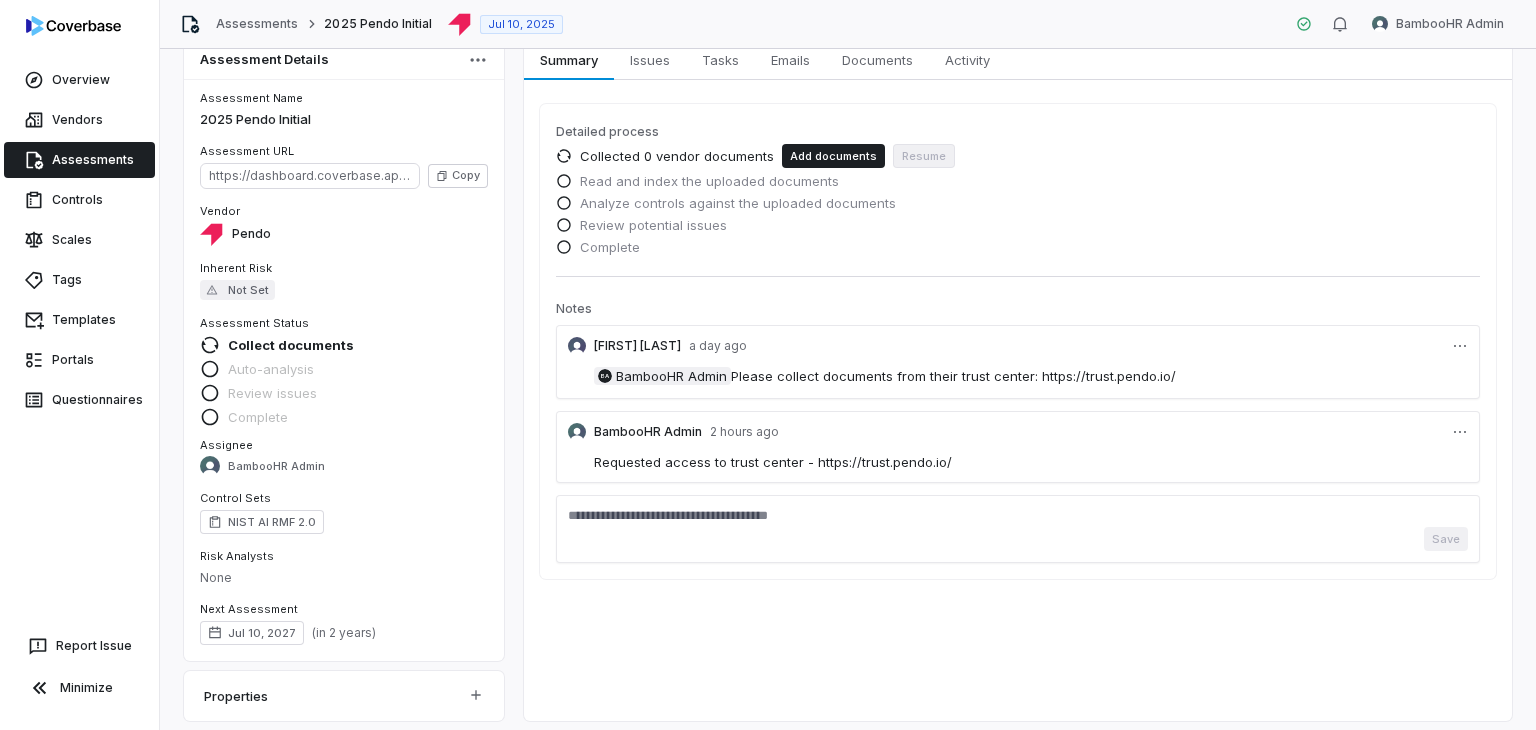 scroll, scrollTop: 38, scrollLeft: 0, axis: vertical 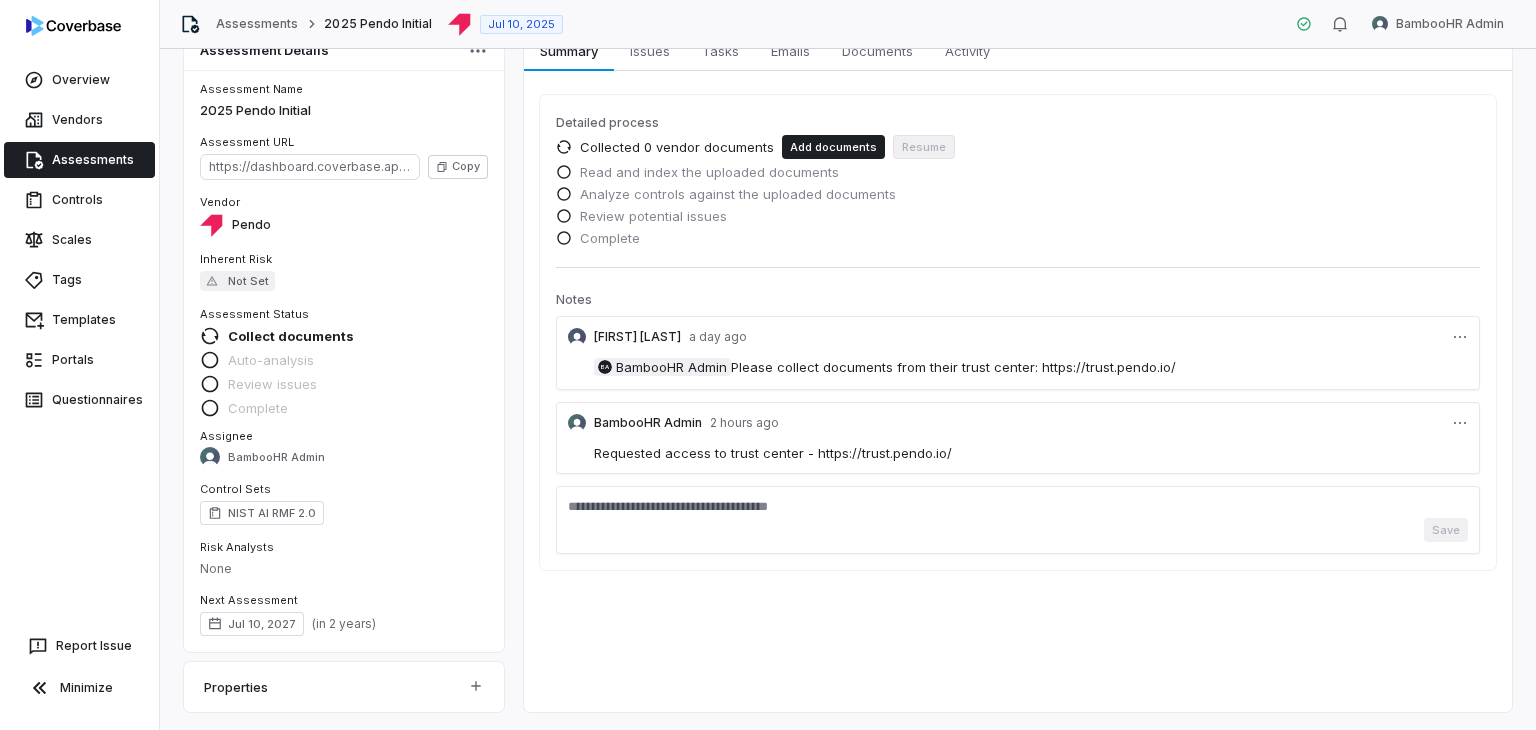 click on "Save" at bounding box center [1018, 530] 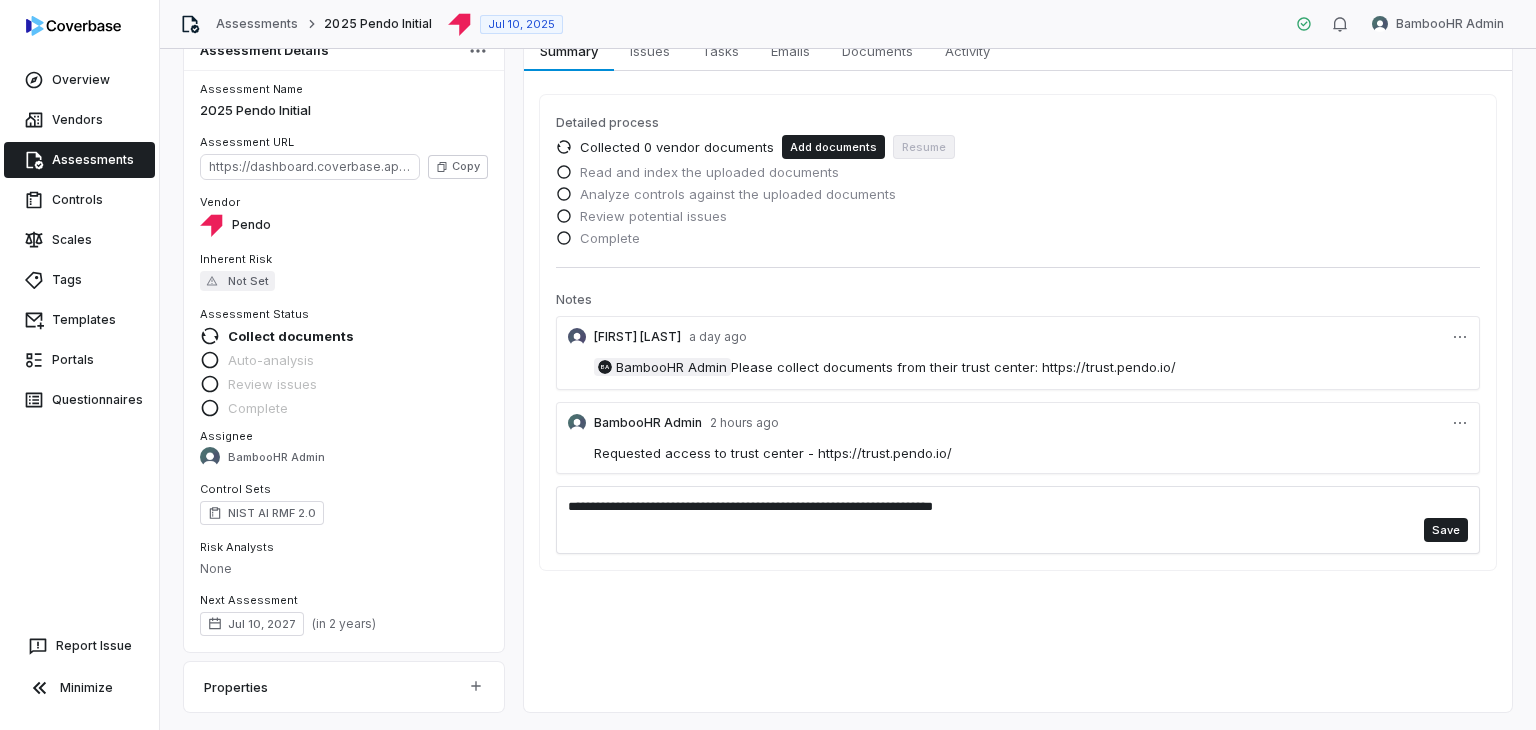 type on "**********" 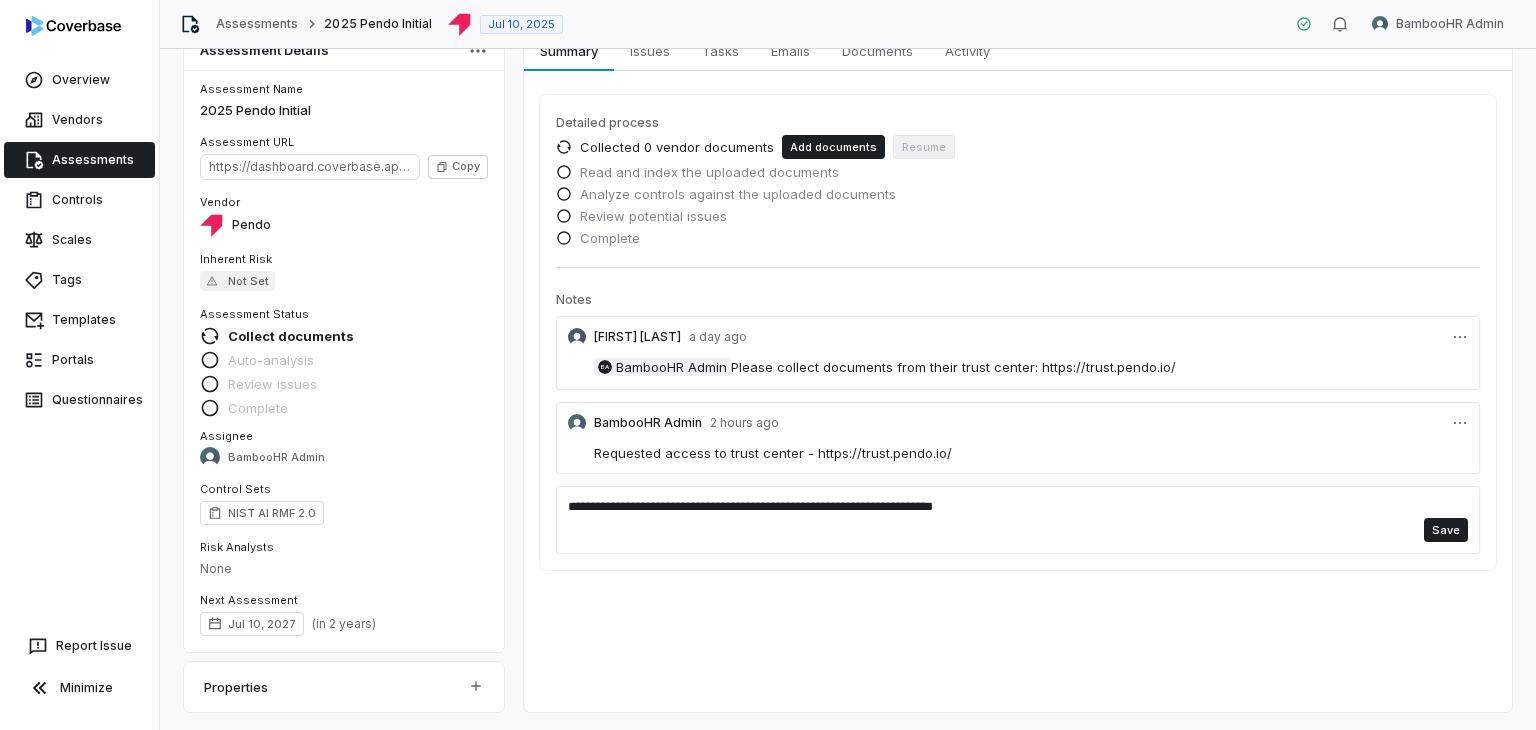 click on "**********" at bounding box center (1018, 352) 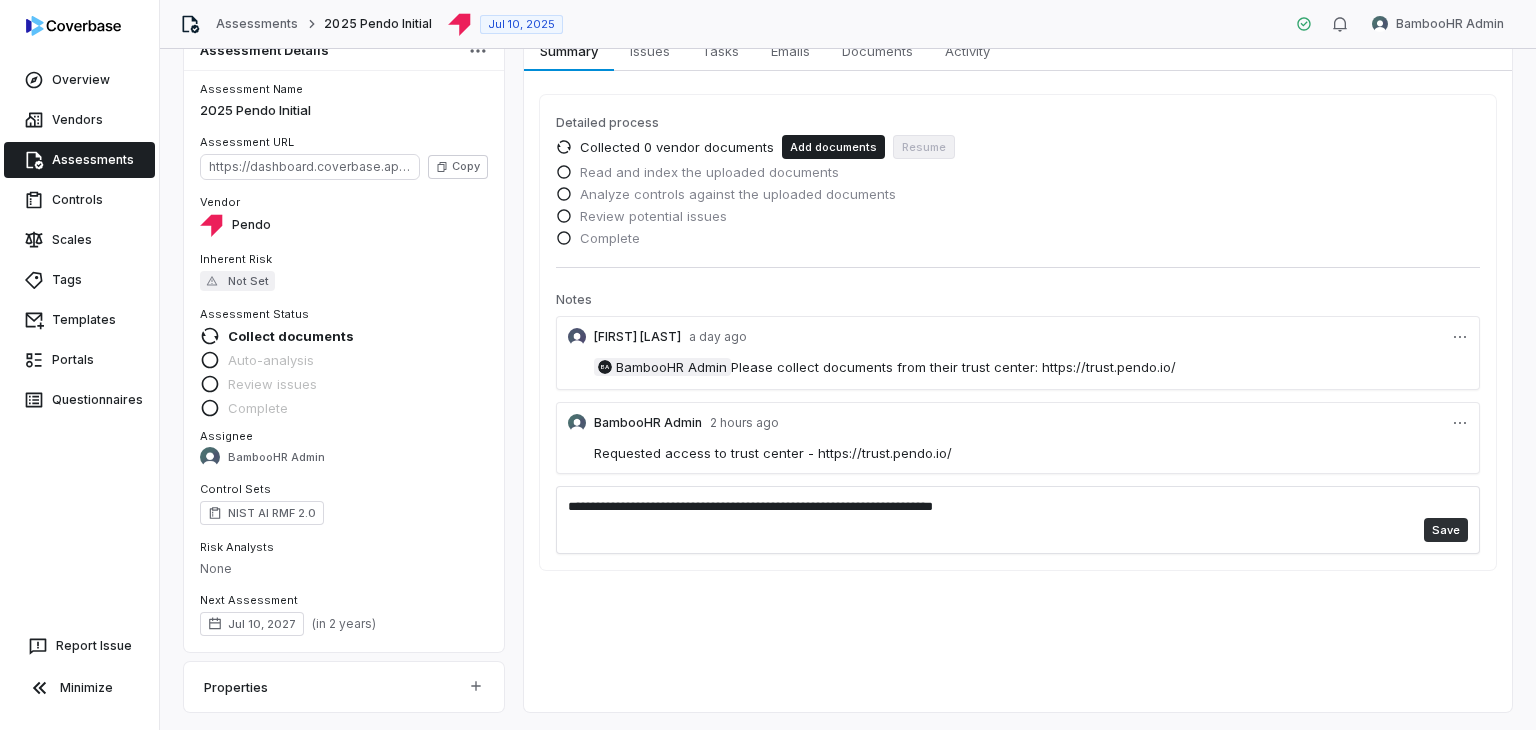 click on "Save" at bounding box center (1446, 530) 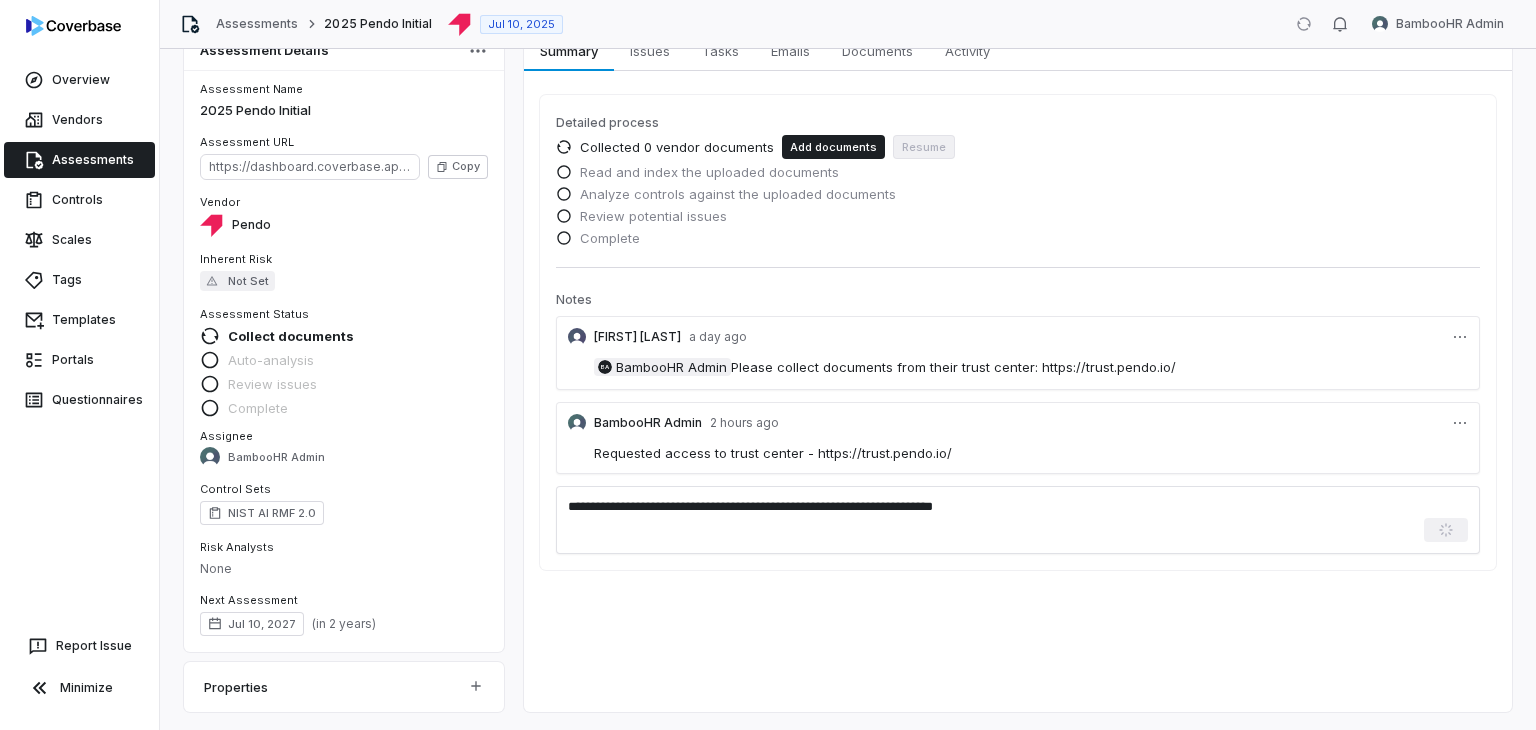type 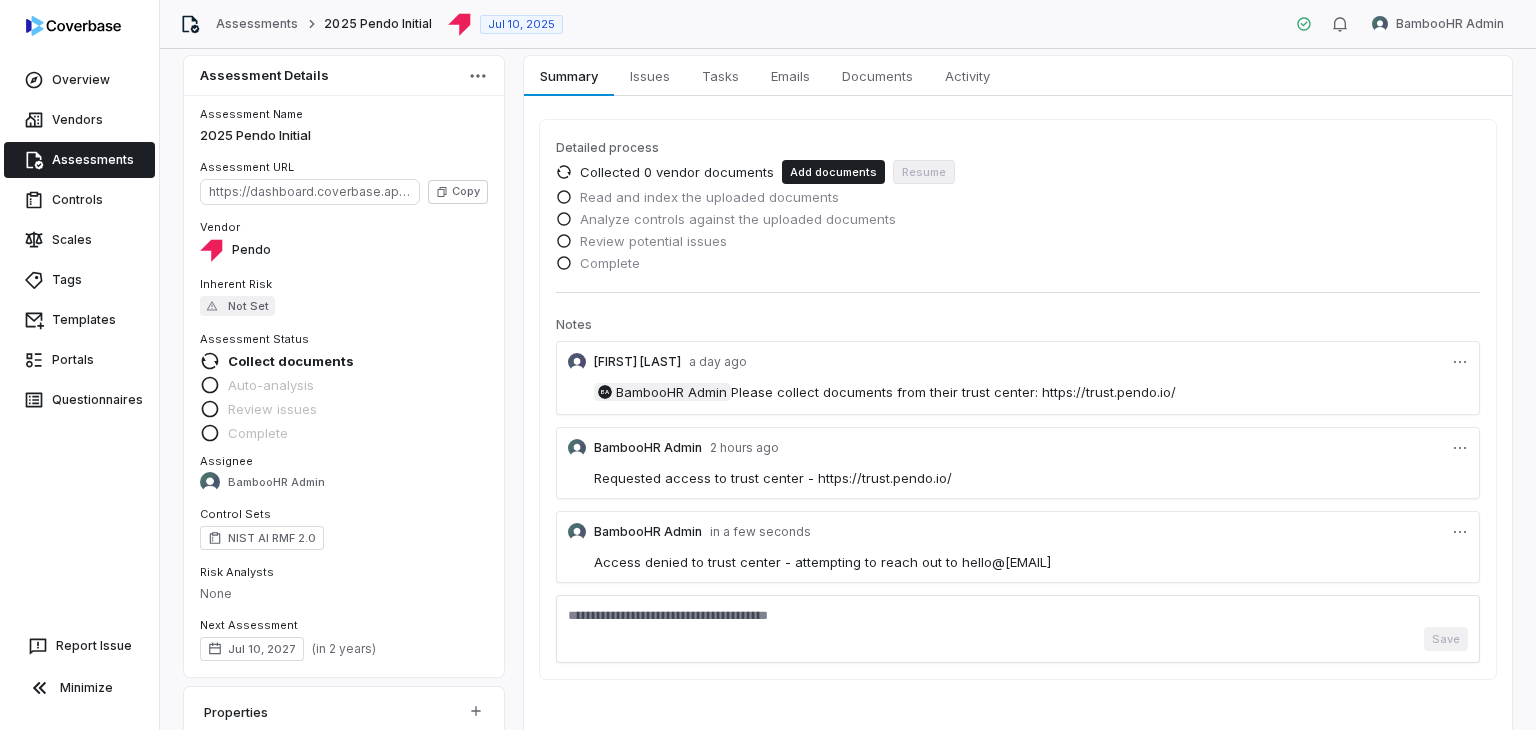 scroll, scrollTop: 0, scrollLeft: 0, axis: both 